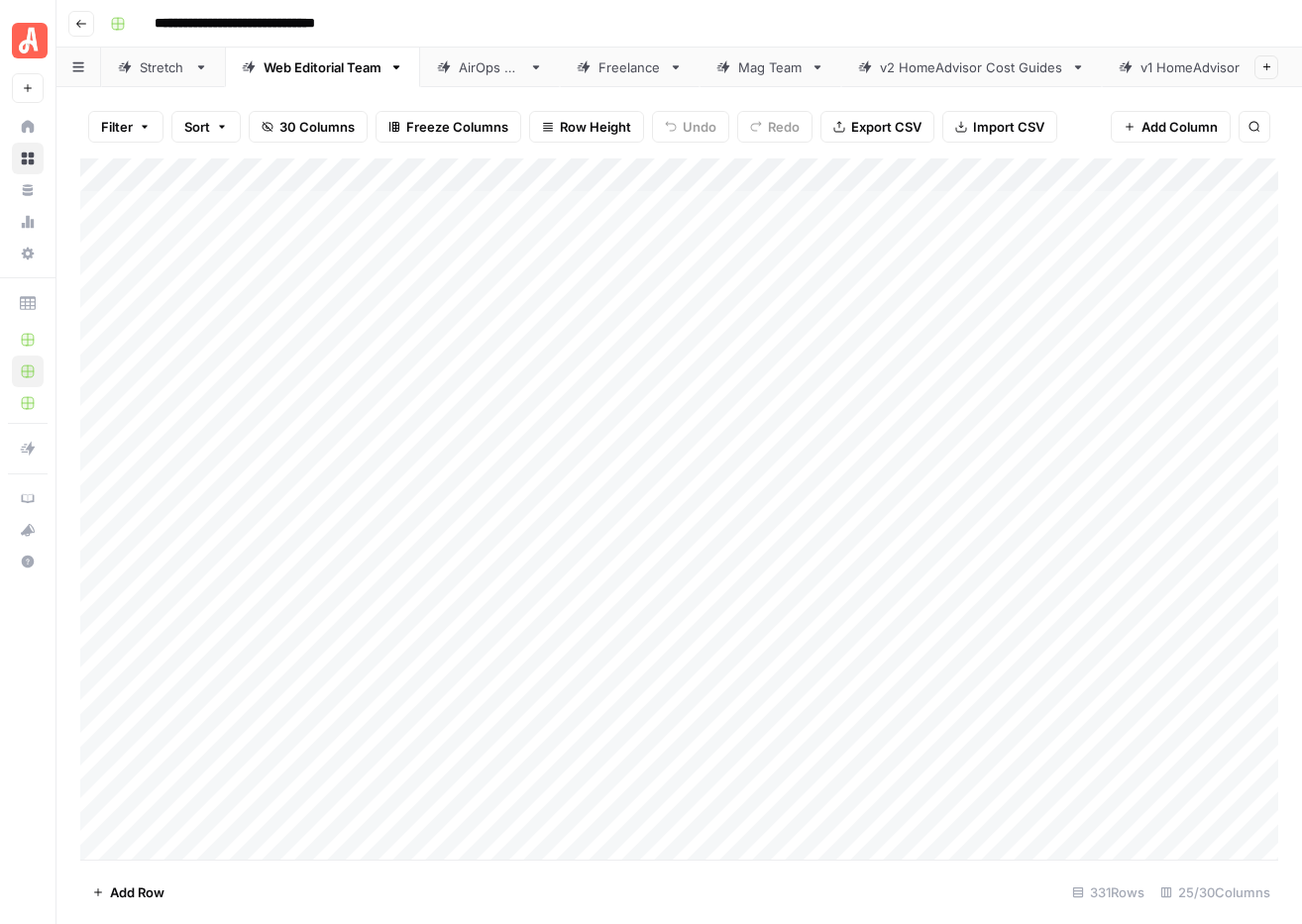 scroll, scrollTop: 0, scrollLeft: 0, axis: both 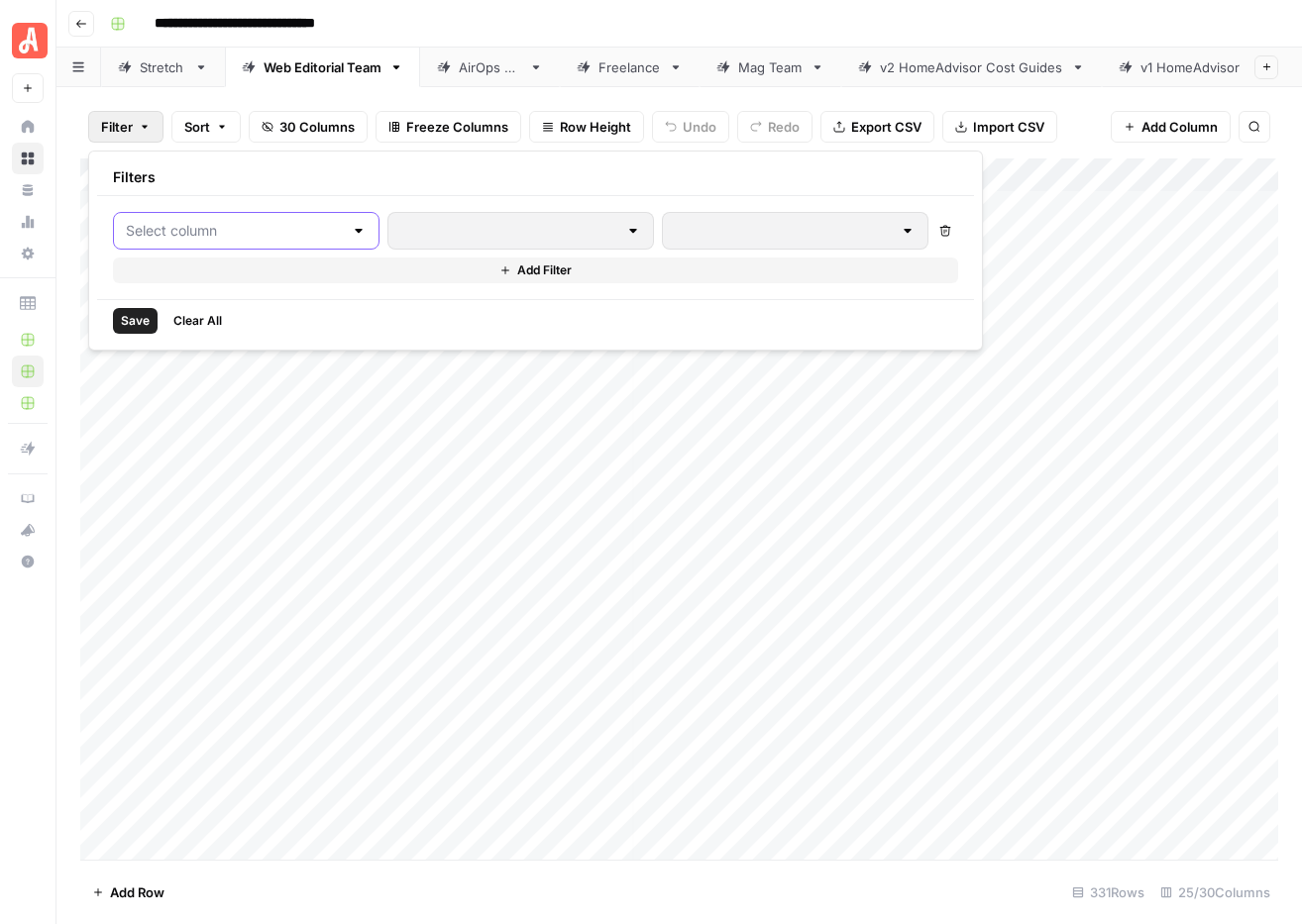 click at bounding box center (234, 231) 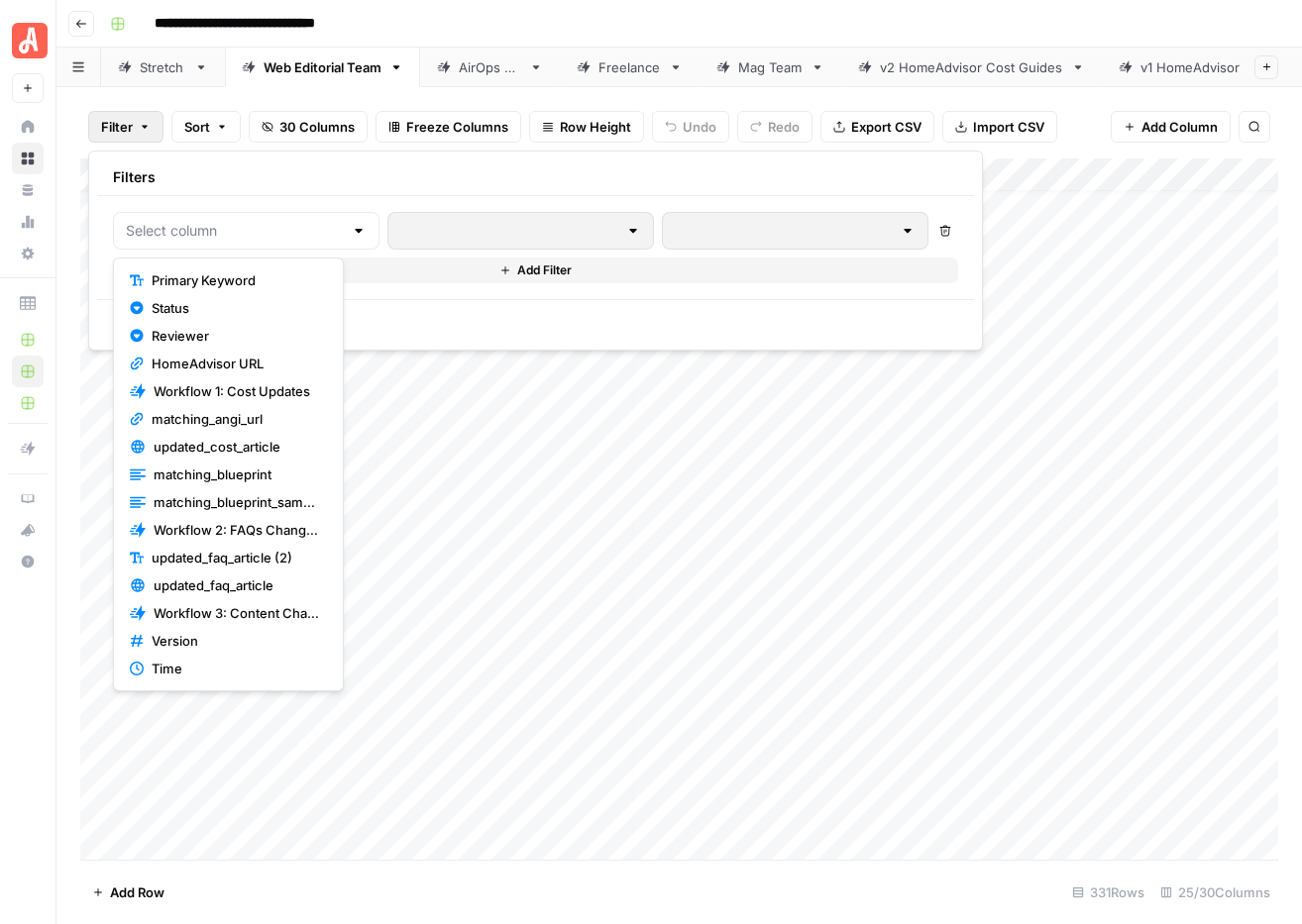 click on "Primary Keyword" at bounding box center (235, 280) 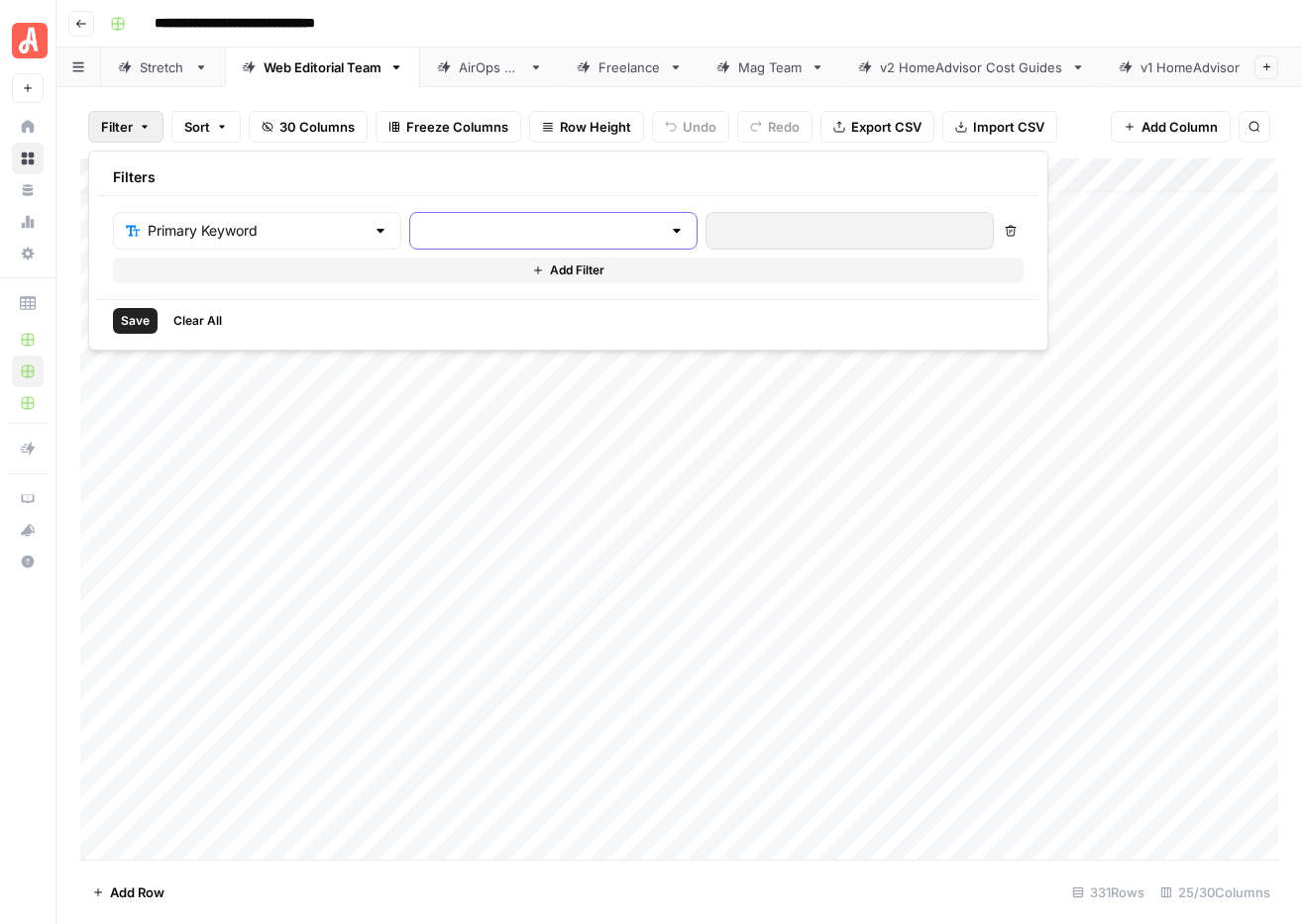 click at bounding box center (541, 231) 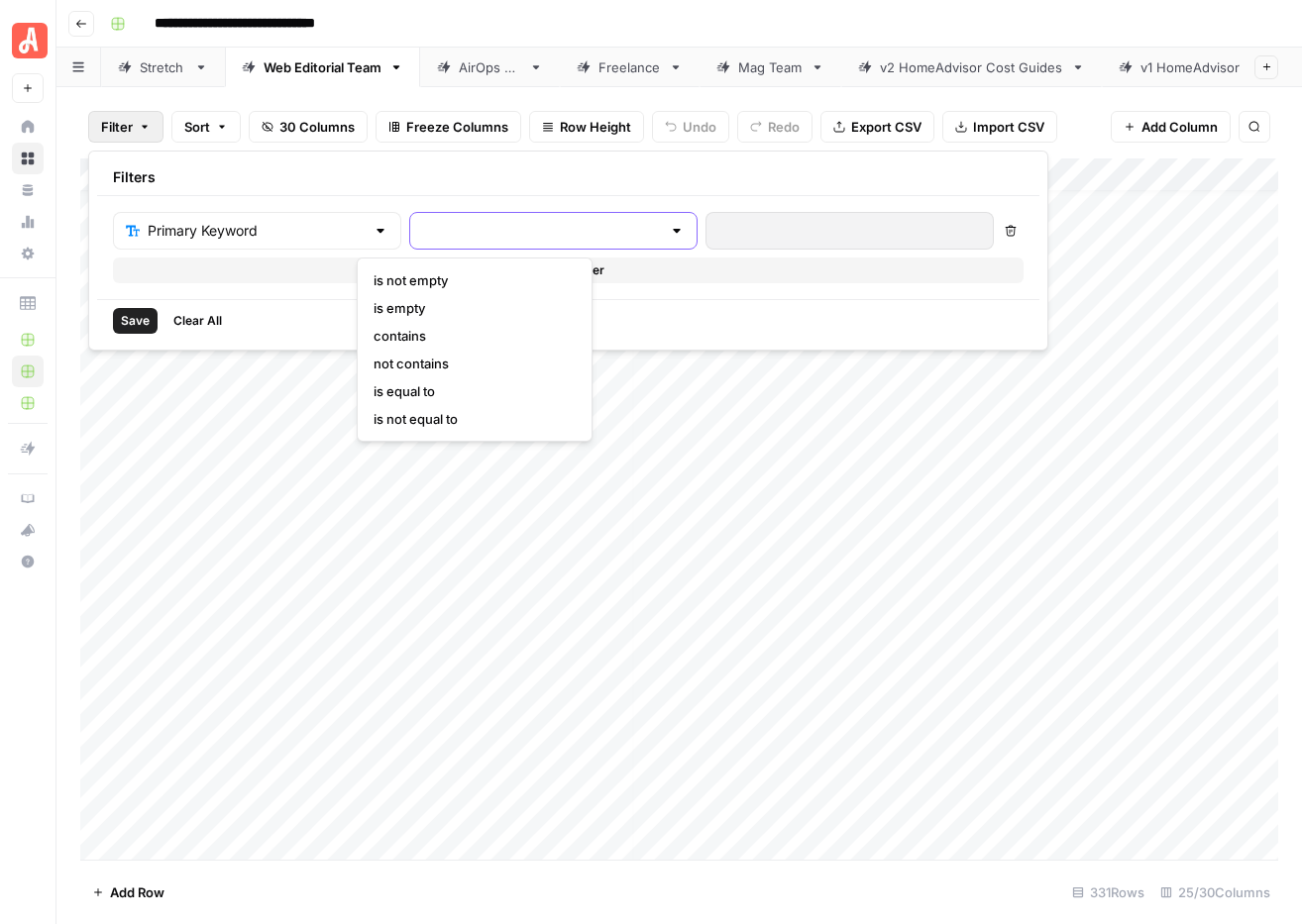 scroll, scrollTop: 18, scrollLeft: 5, axis: both 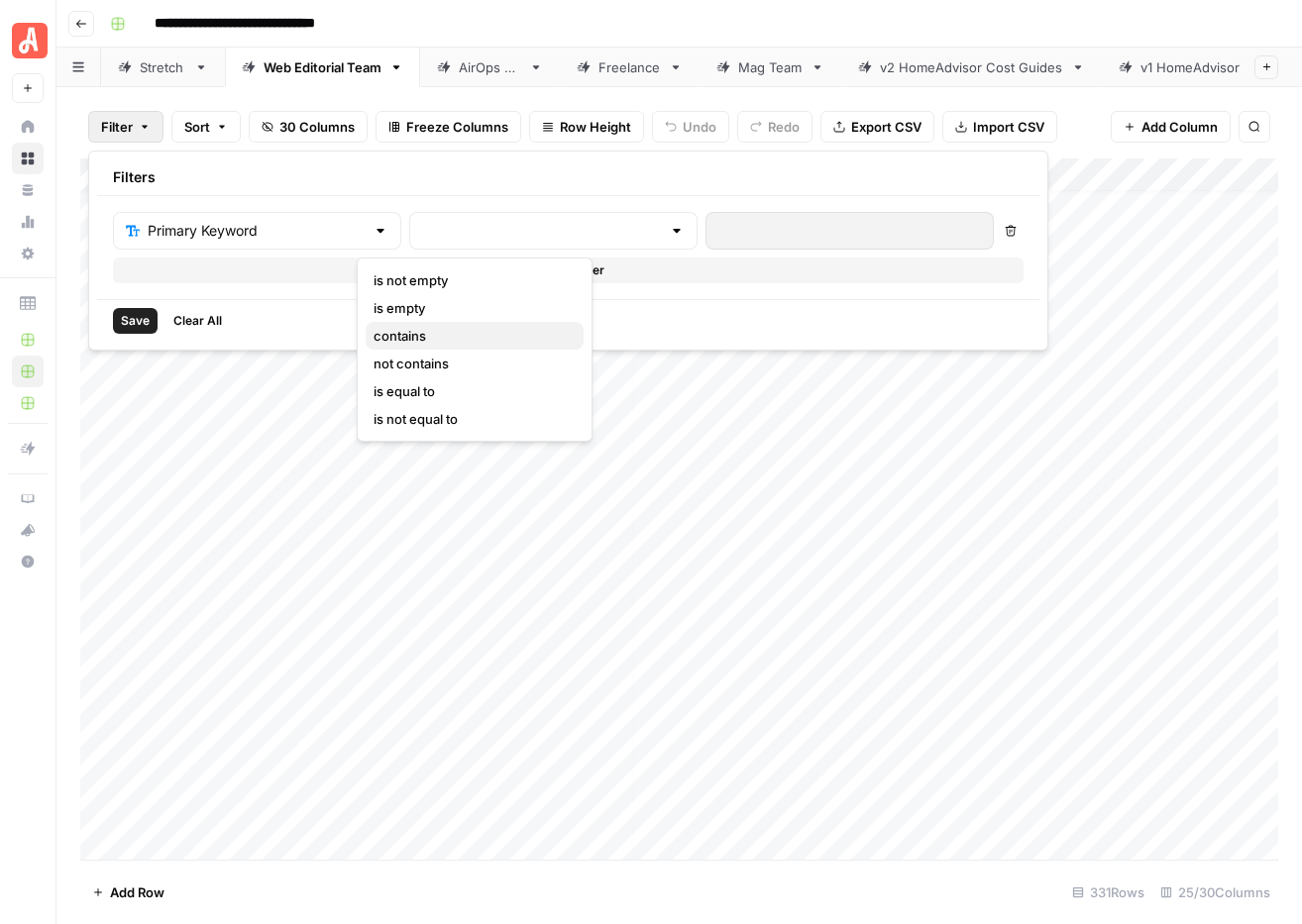click on "contains" at bounding box center (471, 336) 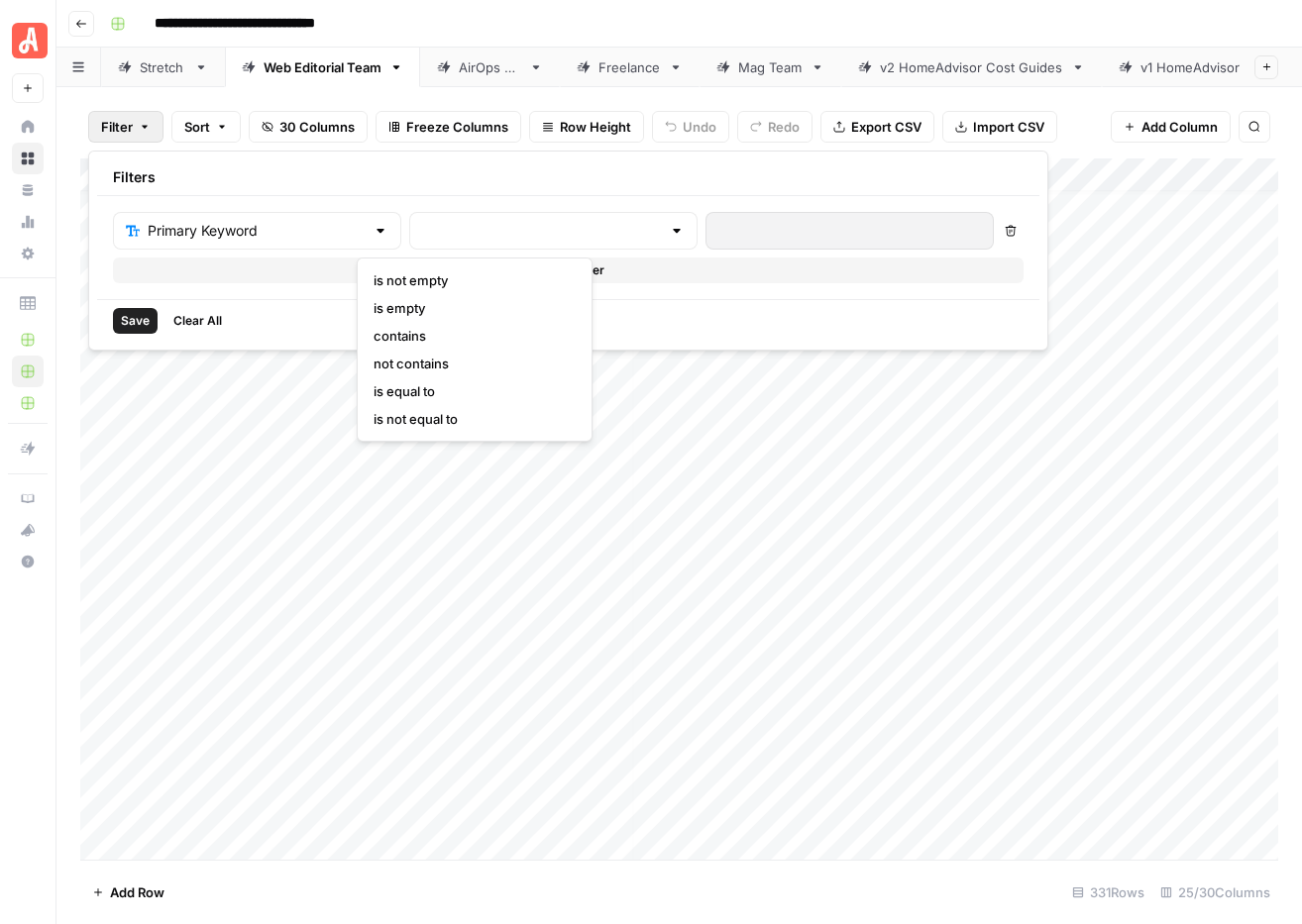 type on "contains" 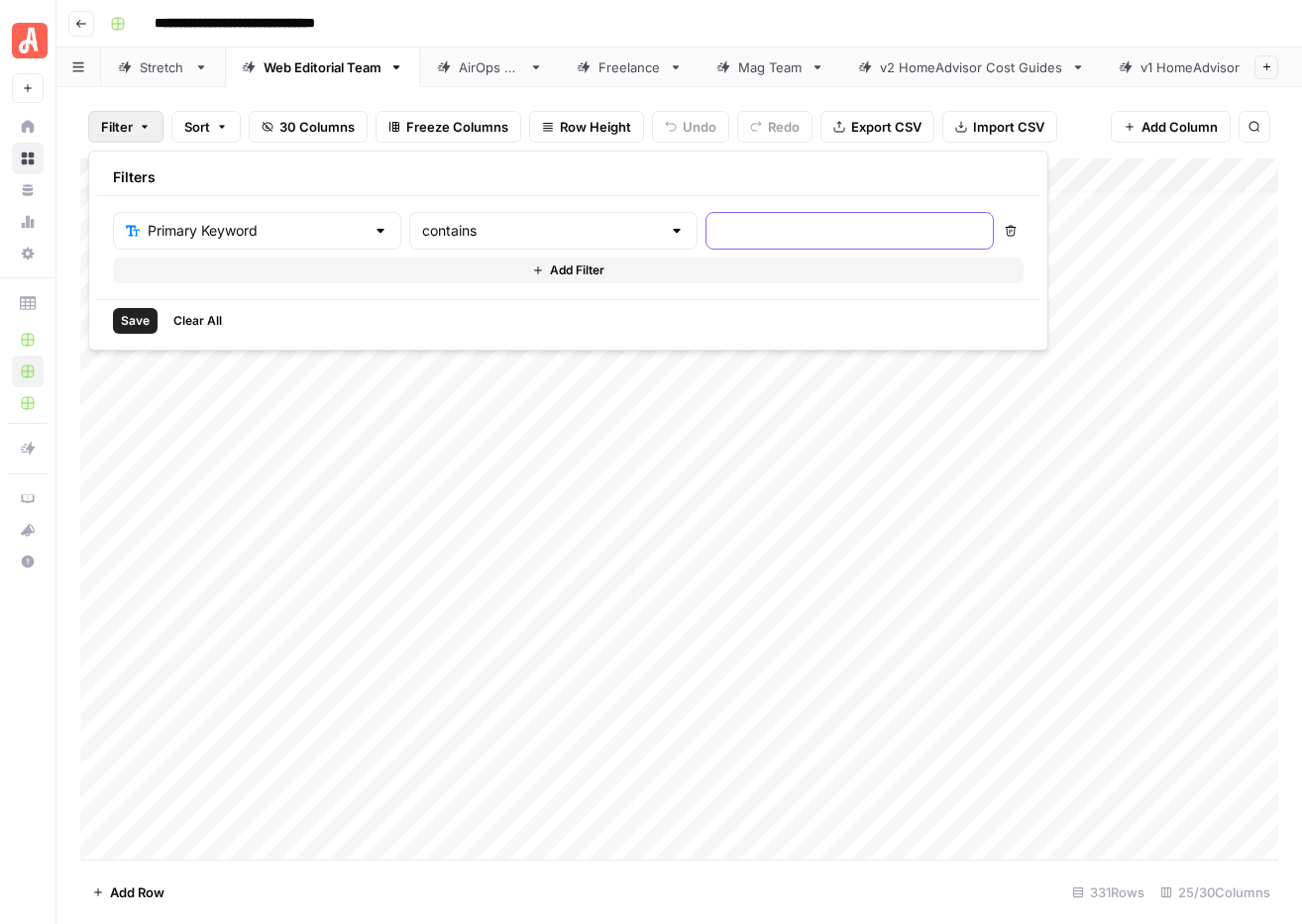 click at bounding box center (849, 231) 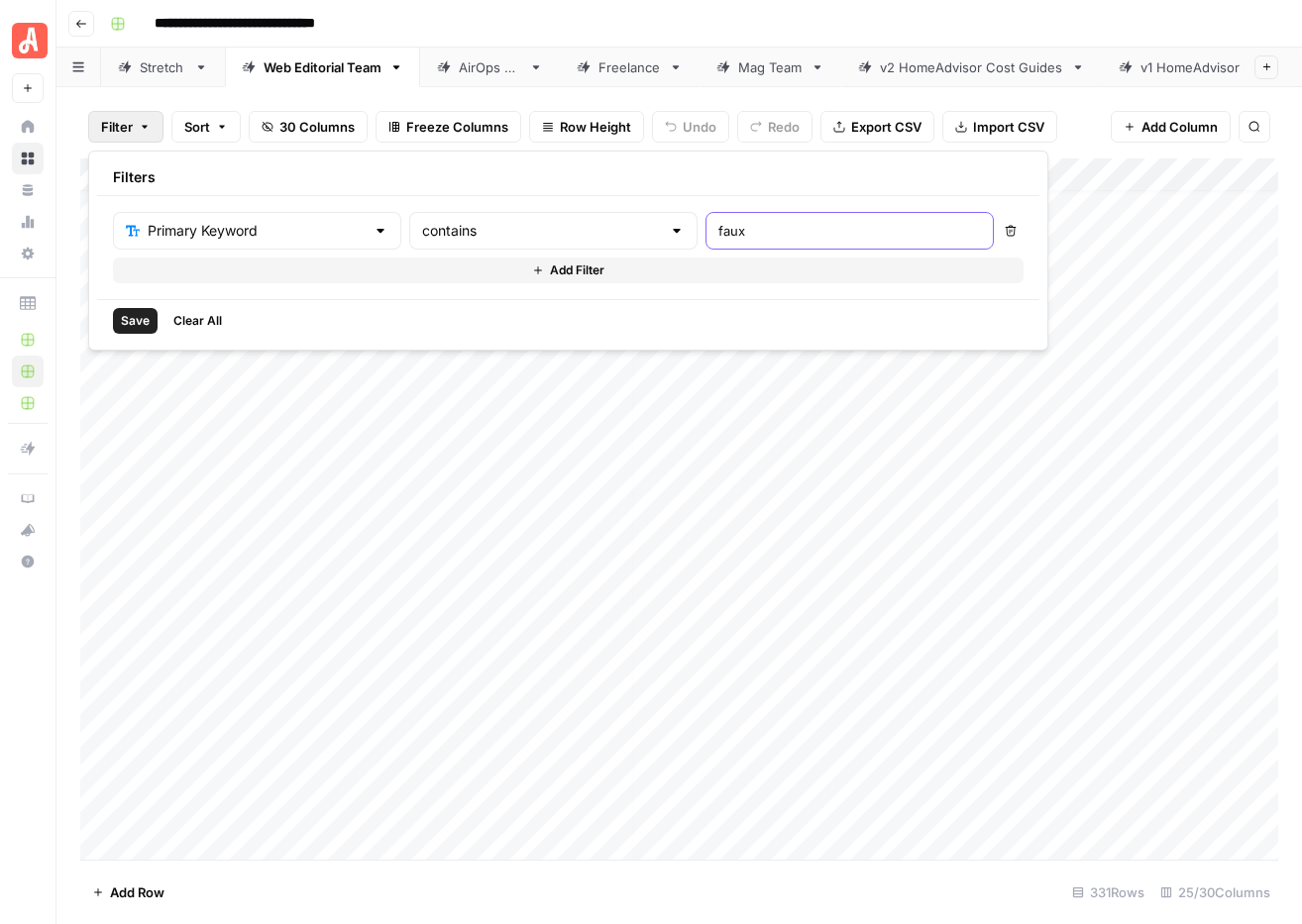 type on "faux" 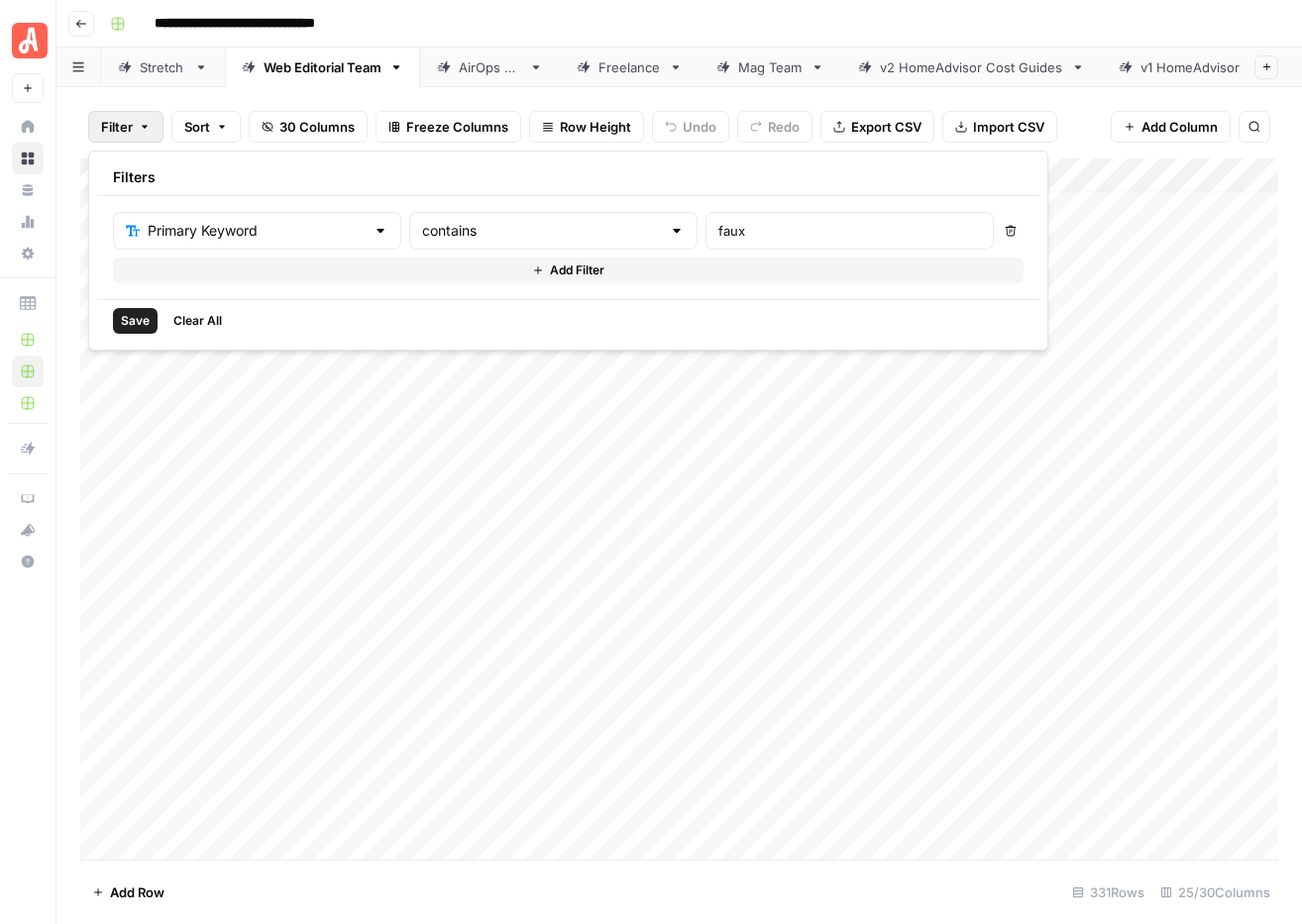 click on "Save" at bounding box center [135, 321] 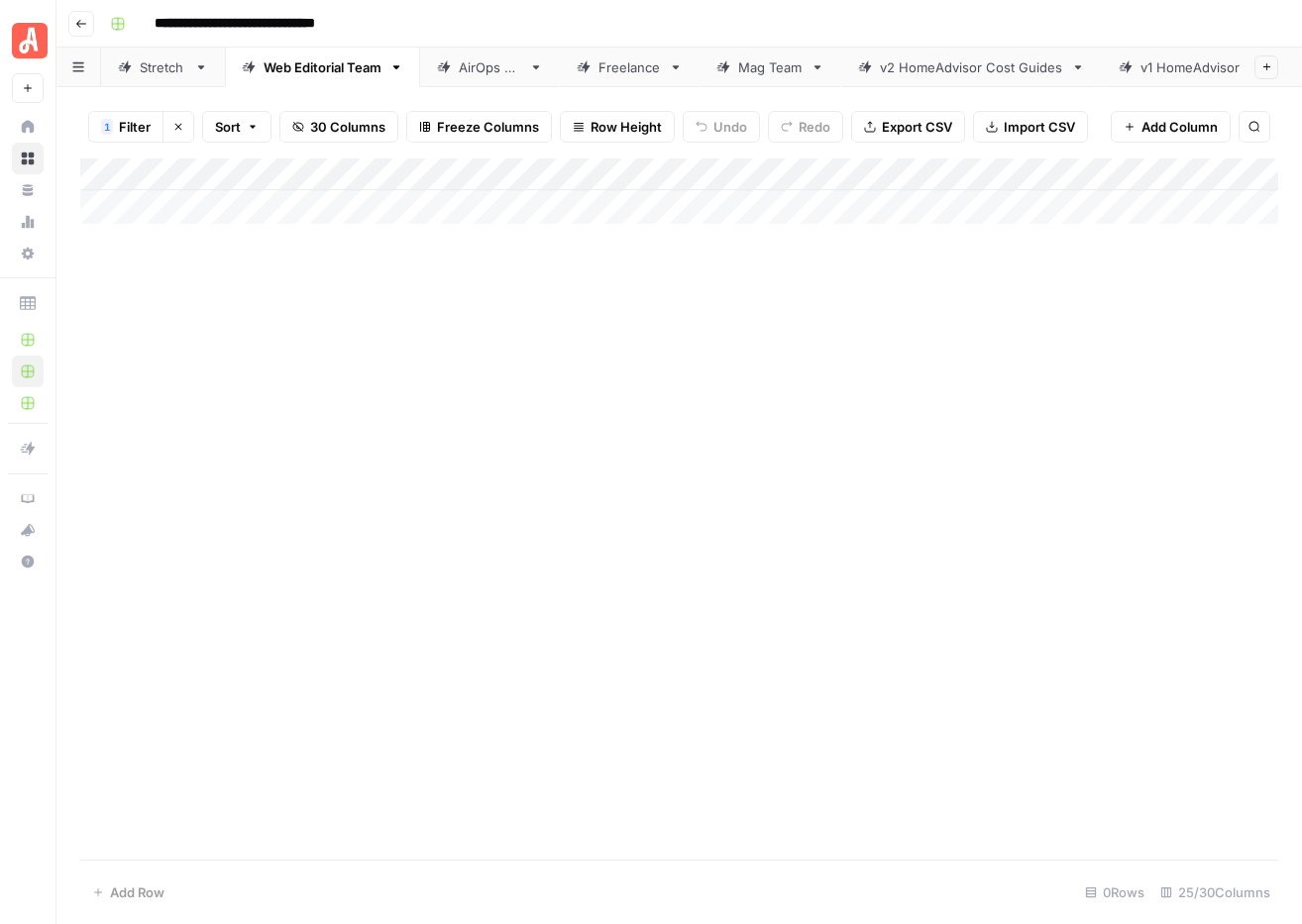scroll, scrollTop: 0, scrollLeft: 5, axis: horizontal 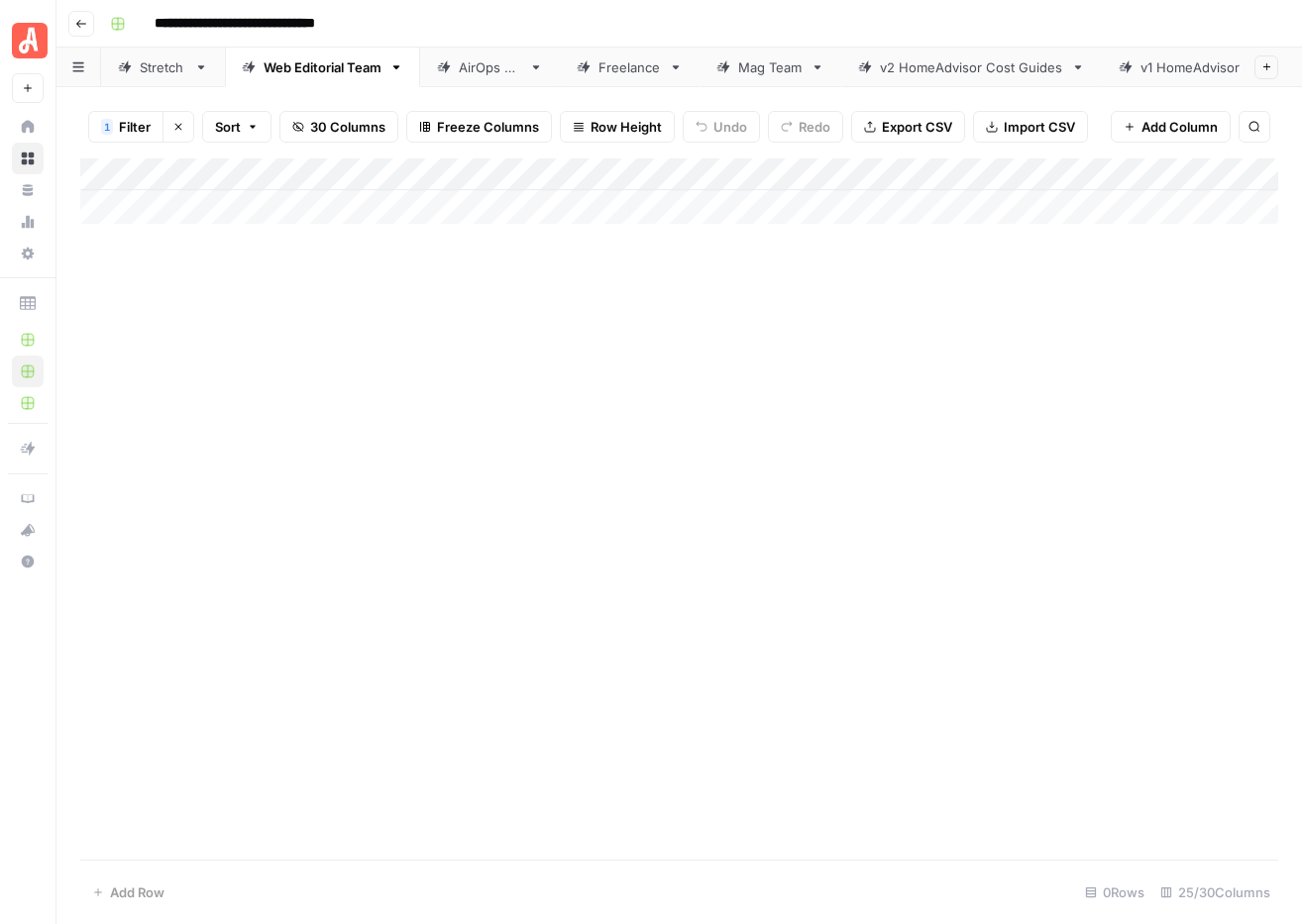 click on "Stretch" at bounding box center (163, 67) 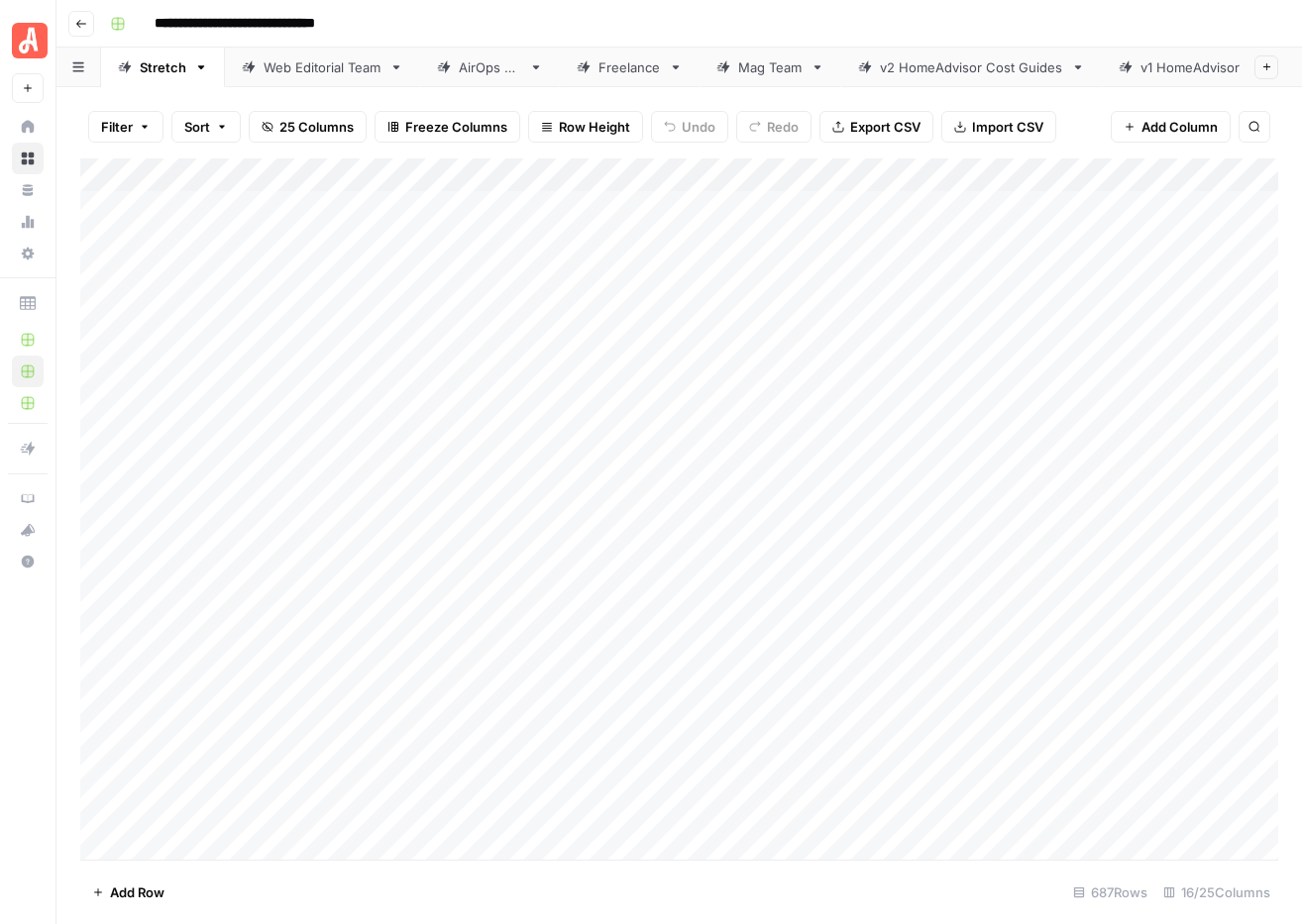 click 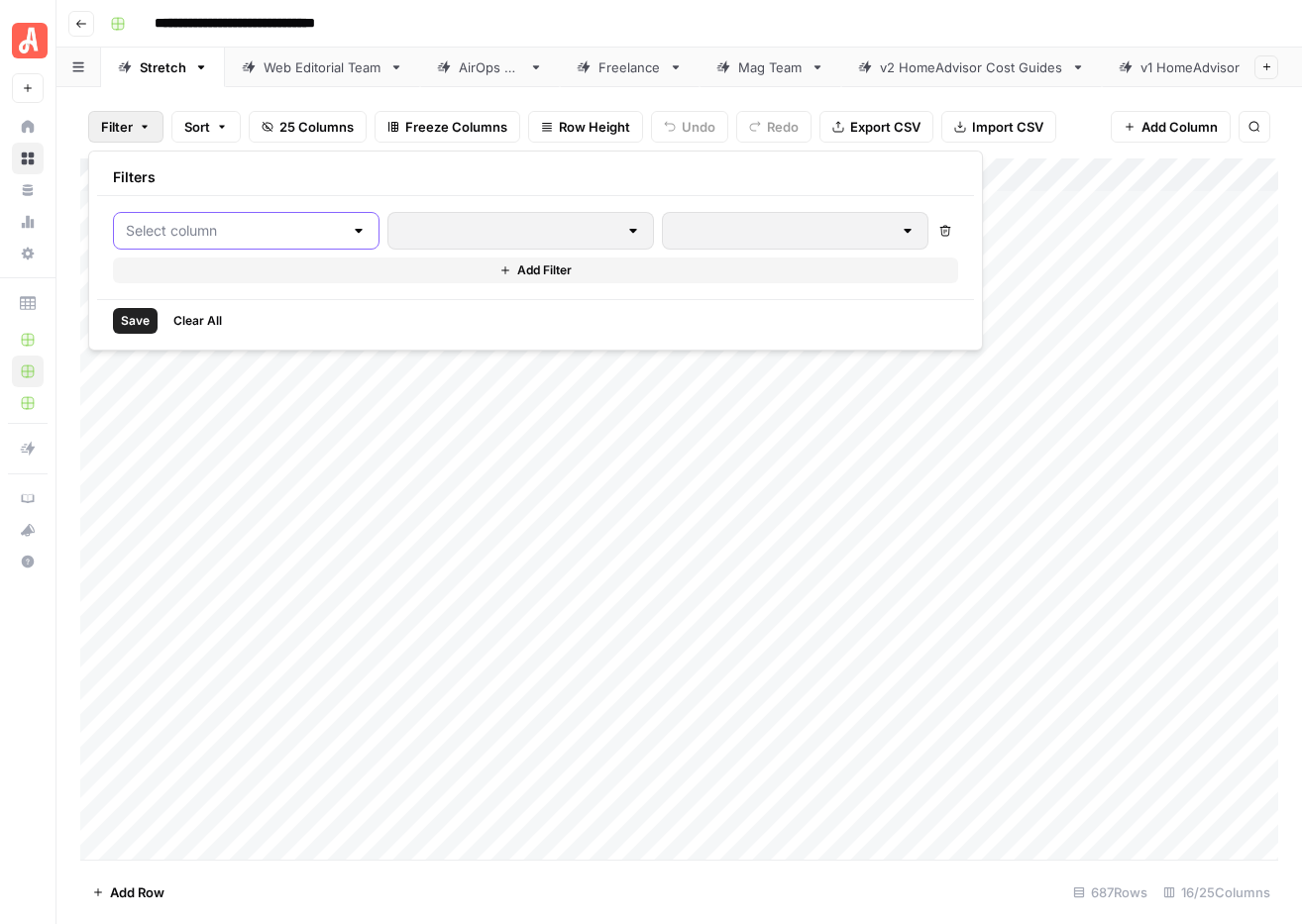 click at bounding box center (234, 231) 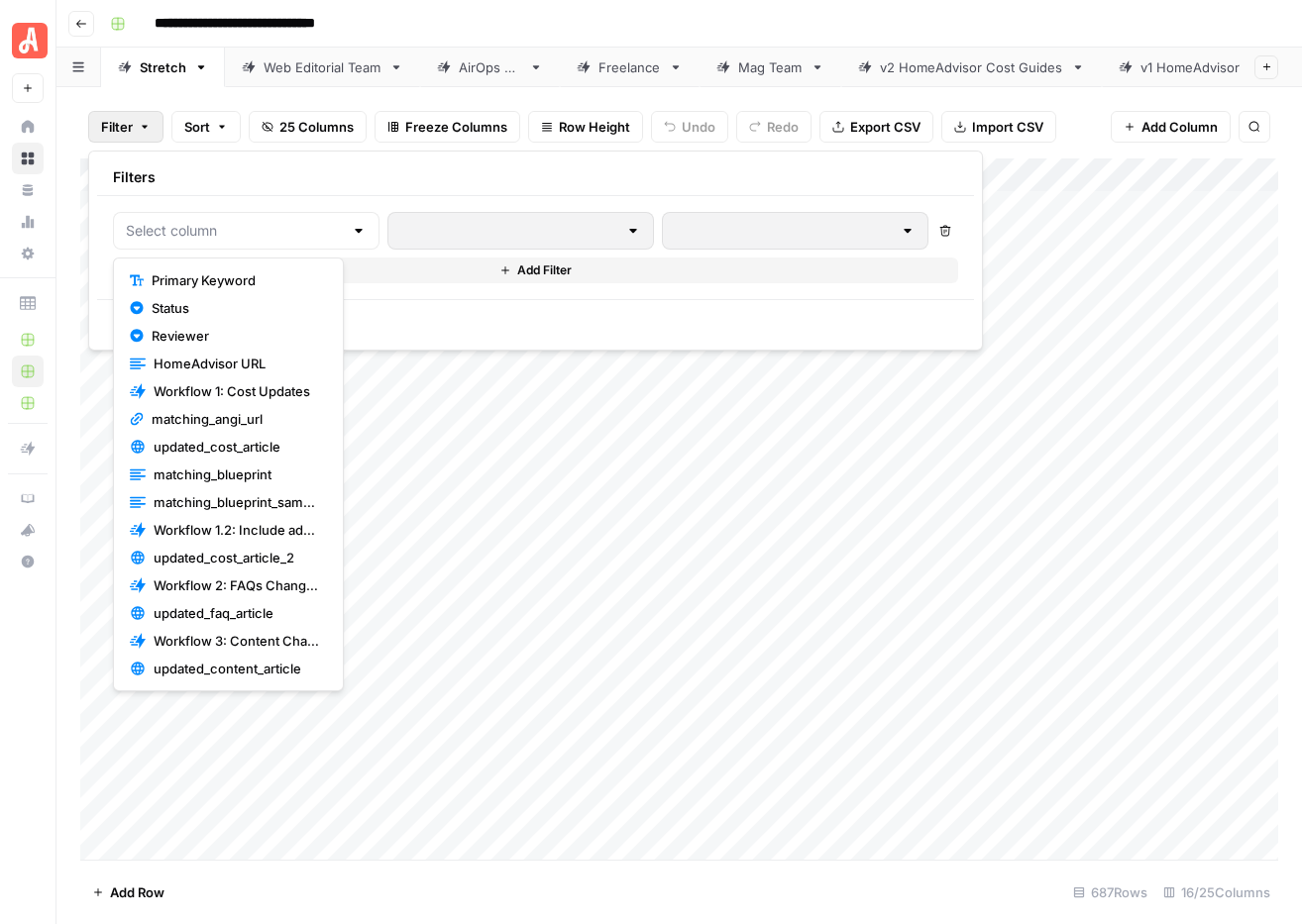 click on "Status" at bounding box center (235, 308) 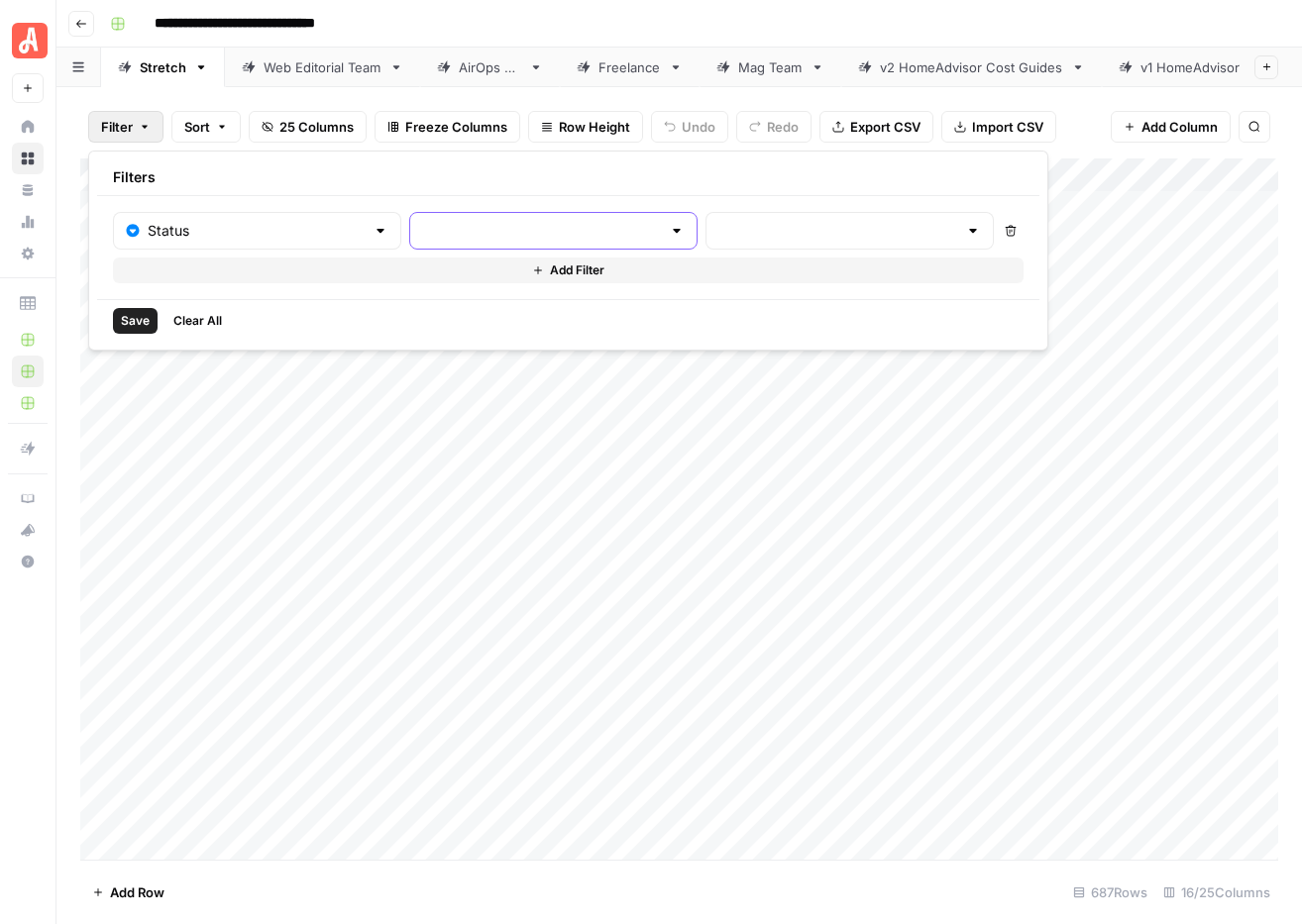 click at bounding box center (541, 231) 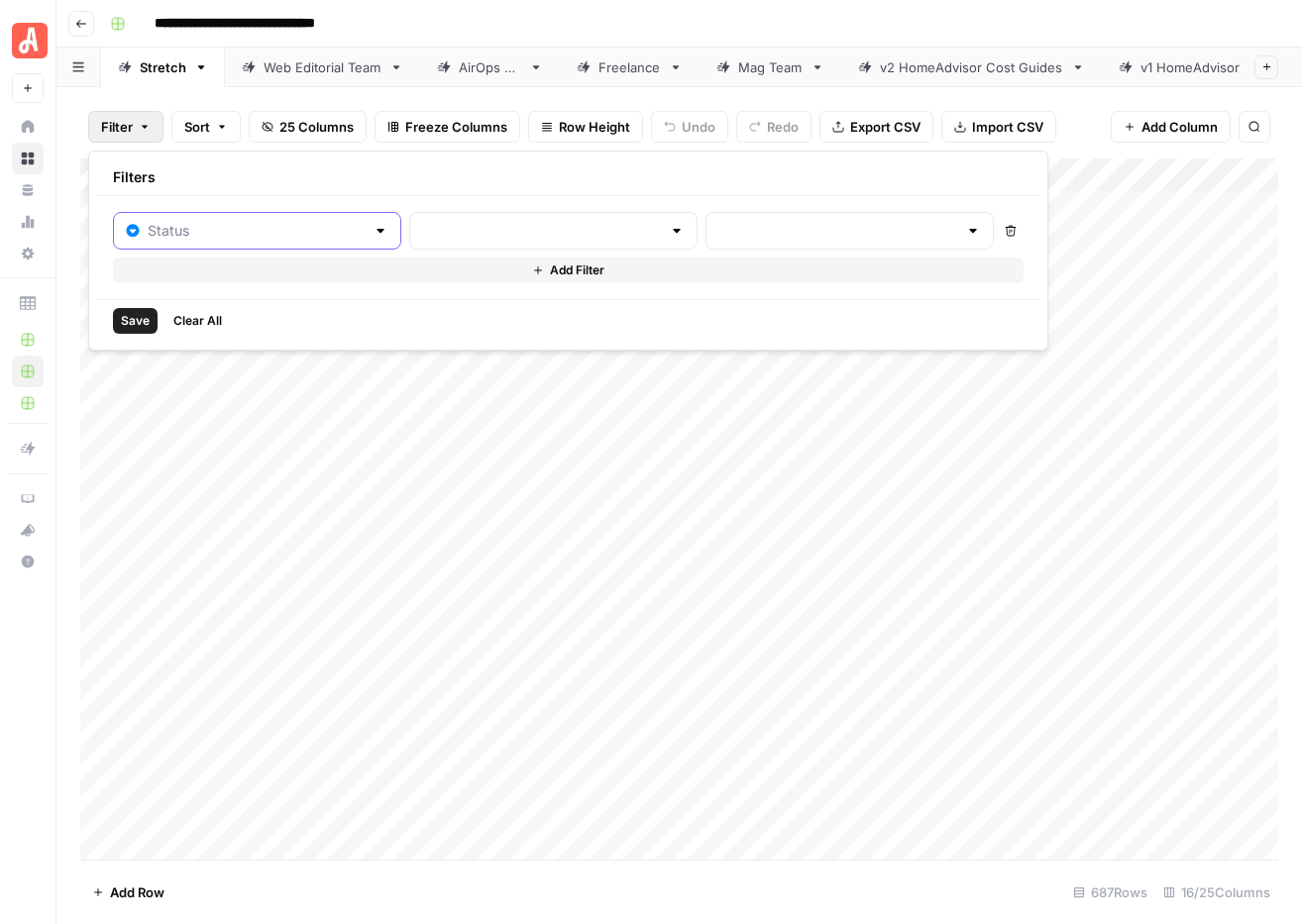 click at bounding box center [256, 231] 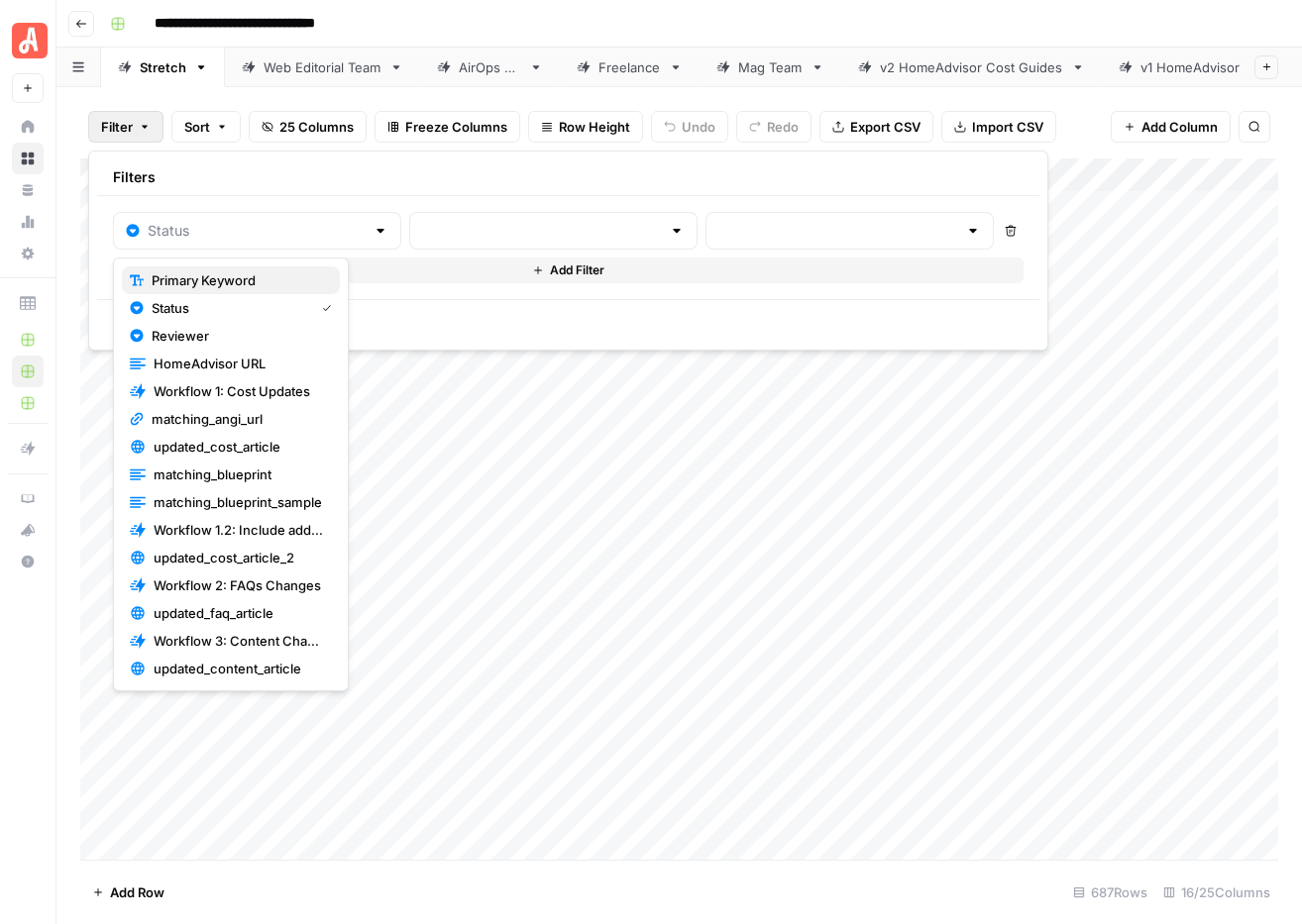 click on "Primary Keyword" at bounding box center [238, 280] 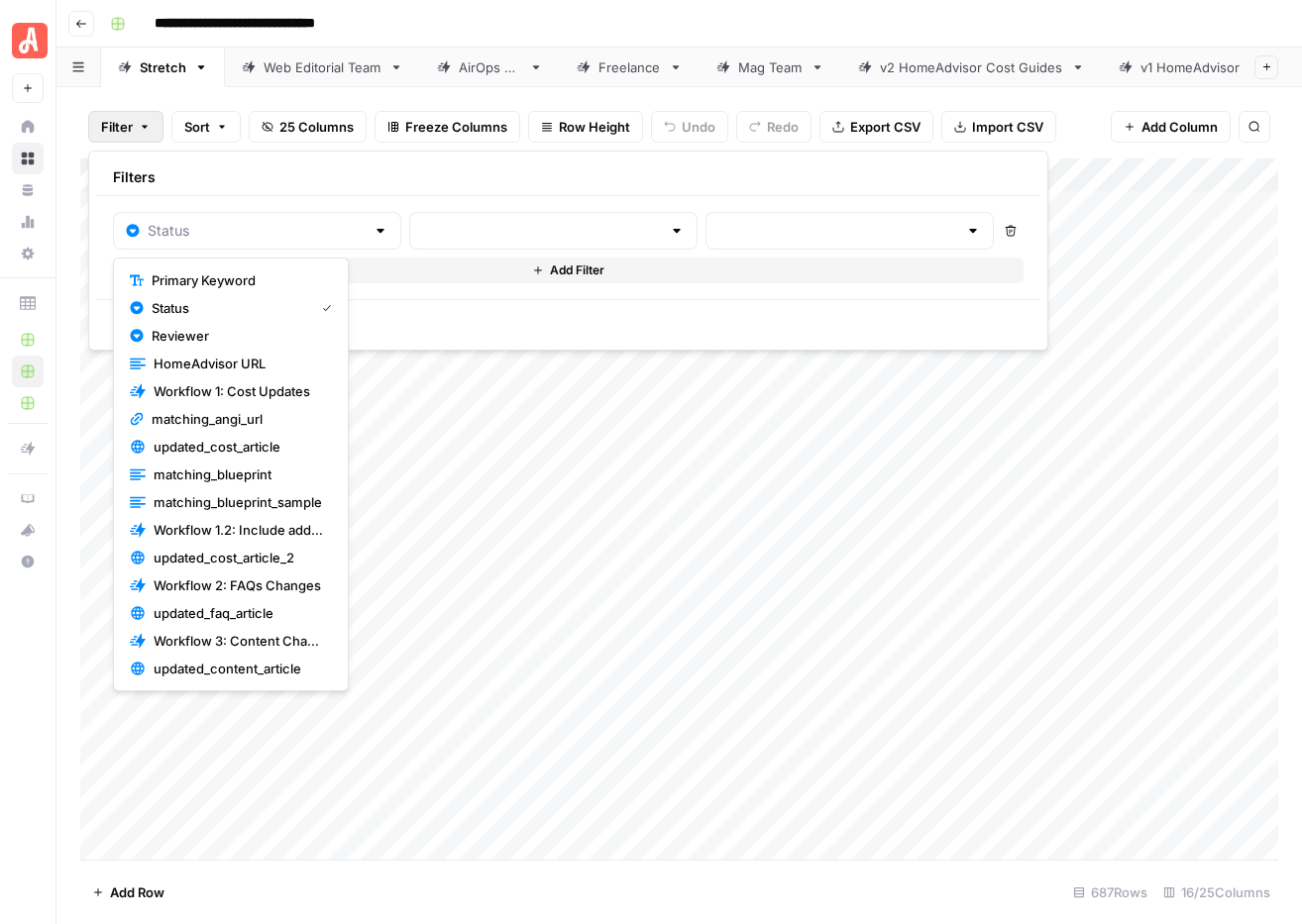 type on "Primary Keyword" 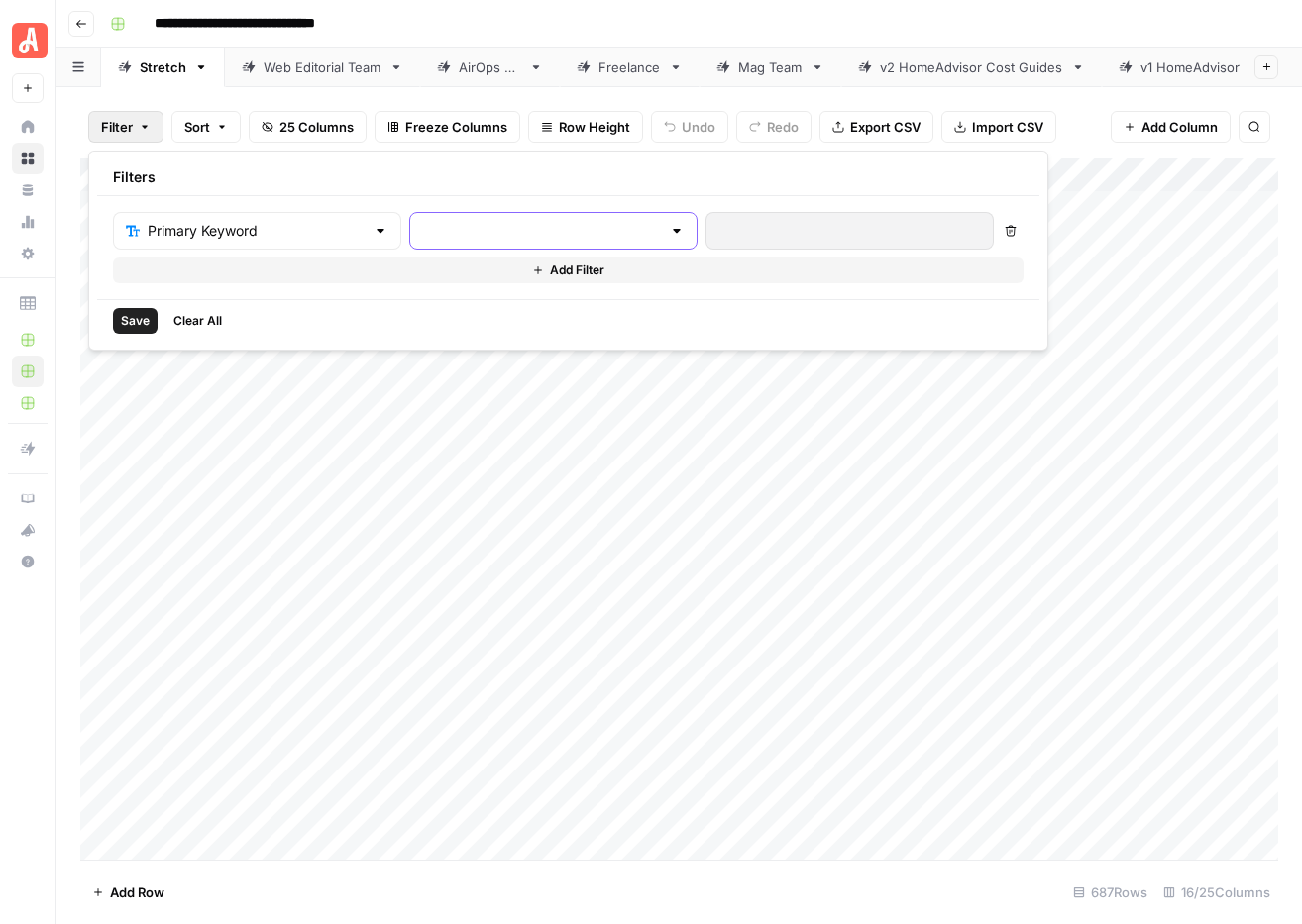 click at bounding box center [541, 231] 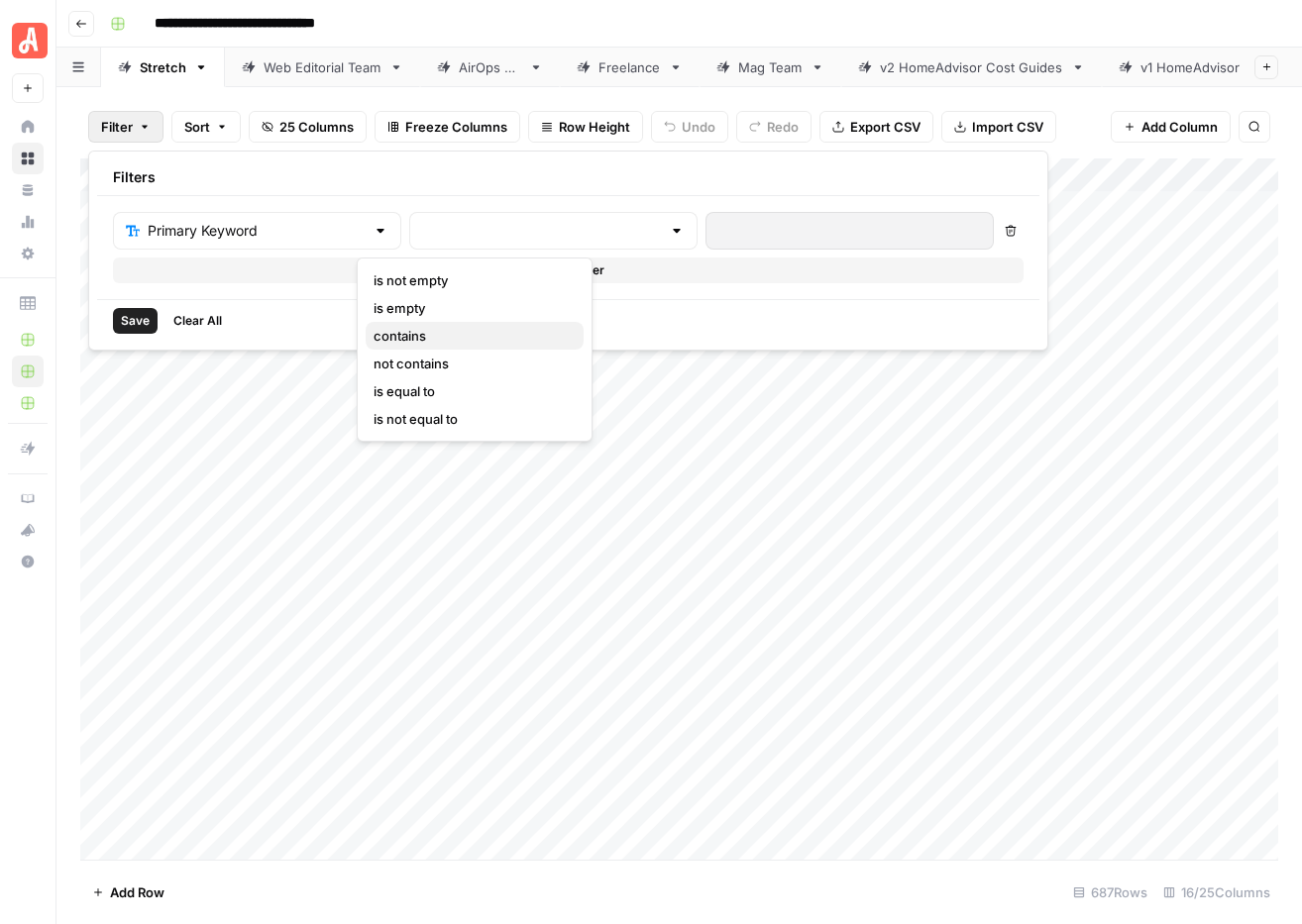click on "contains" at bounding box center (471, 336) 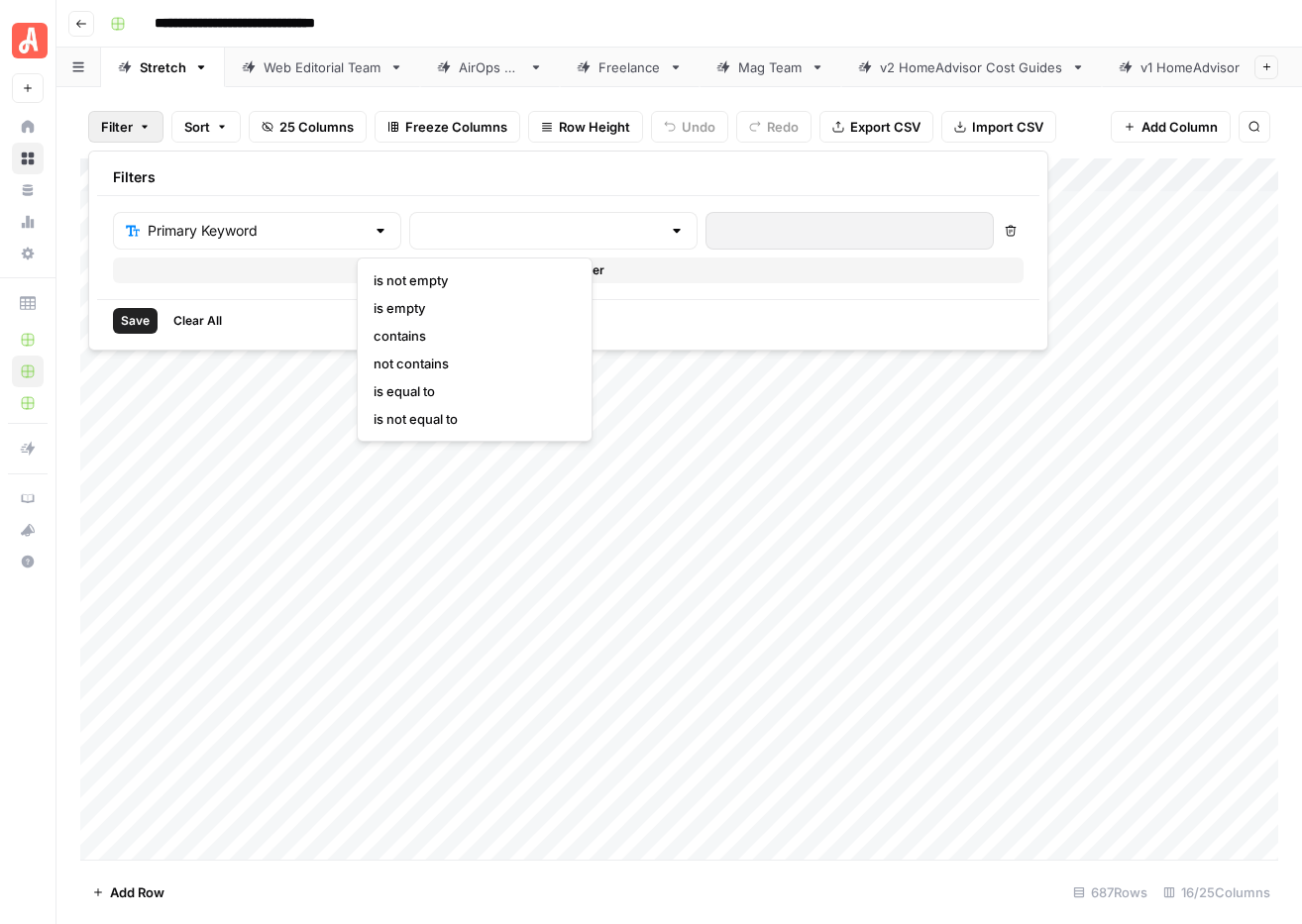 type on "contains" 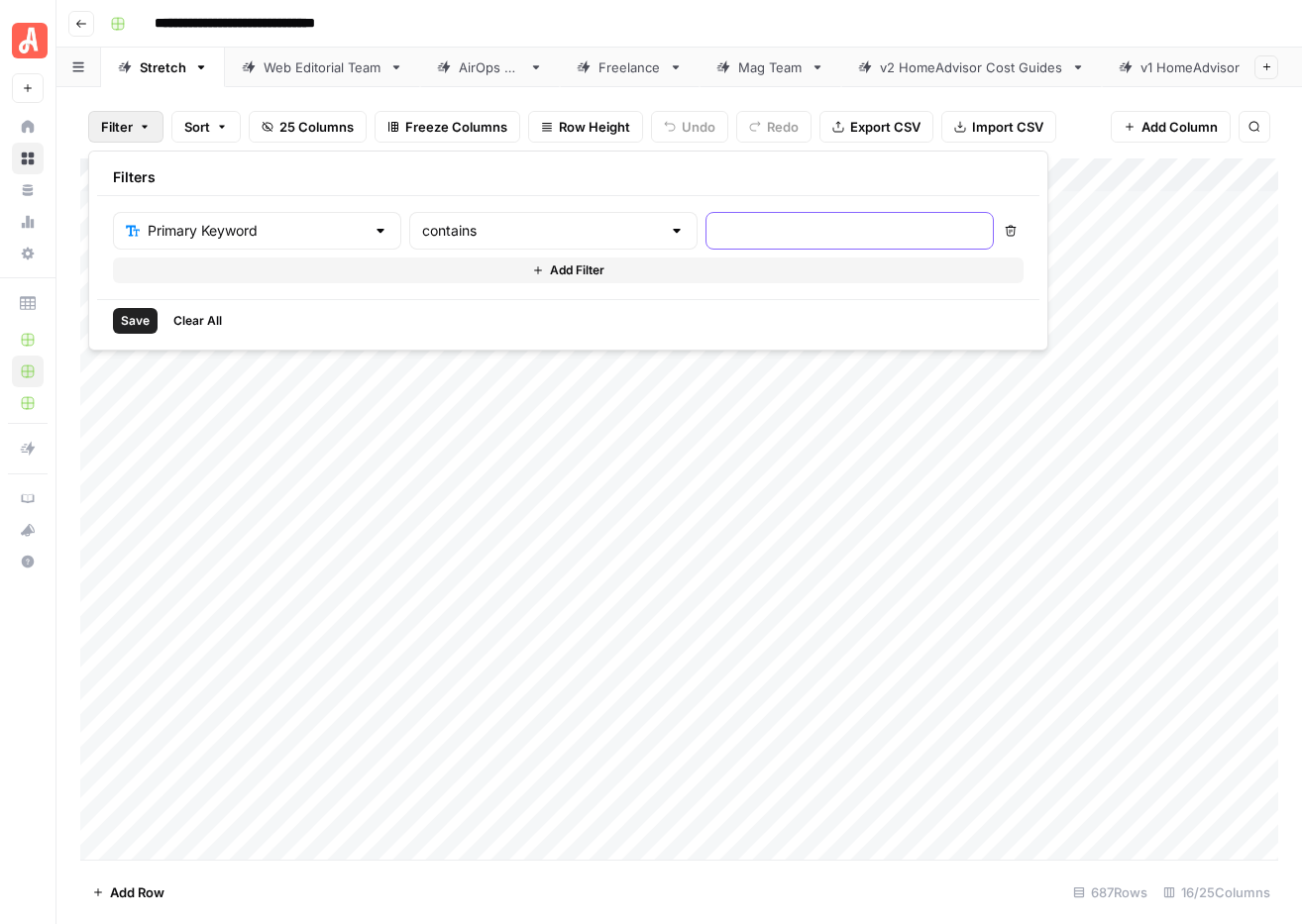 click at bounding box center [849, 231] 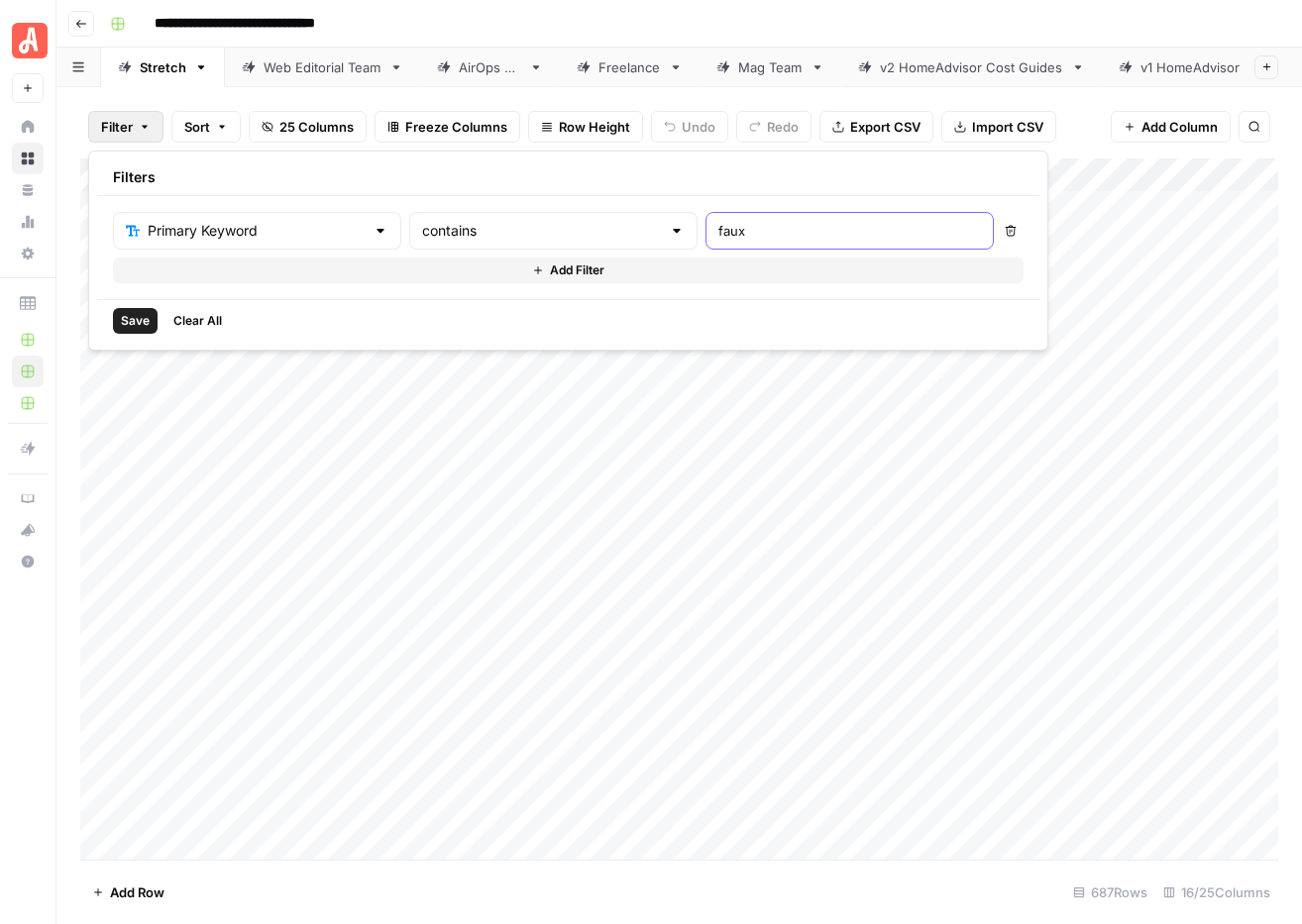 type on "faux" 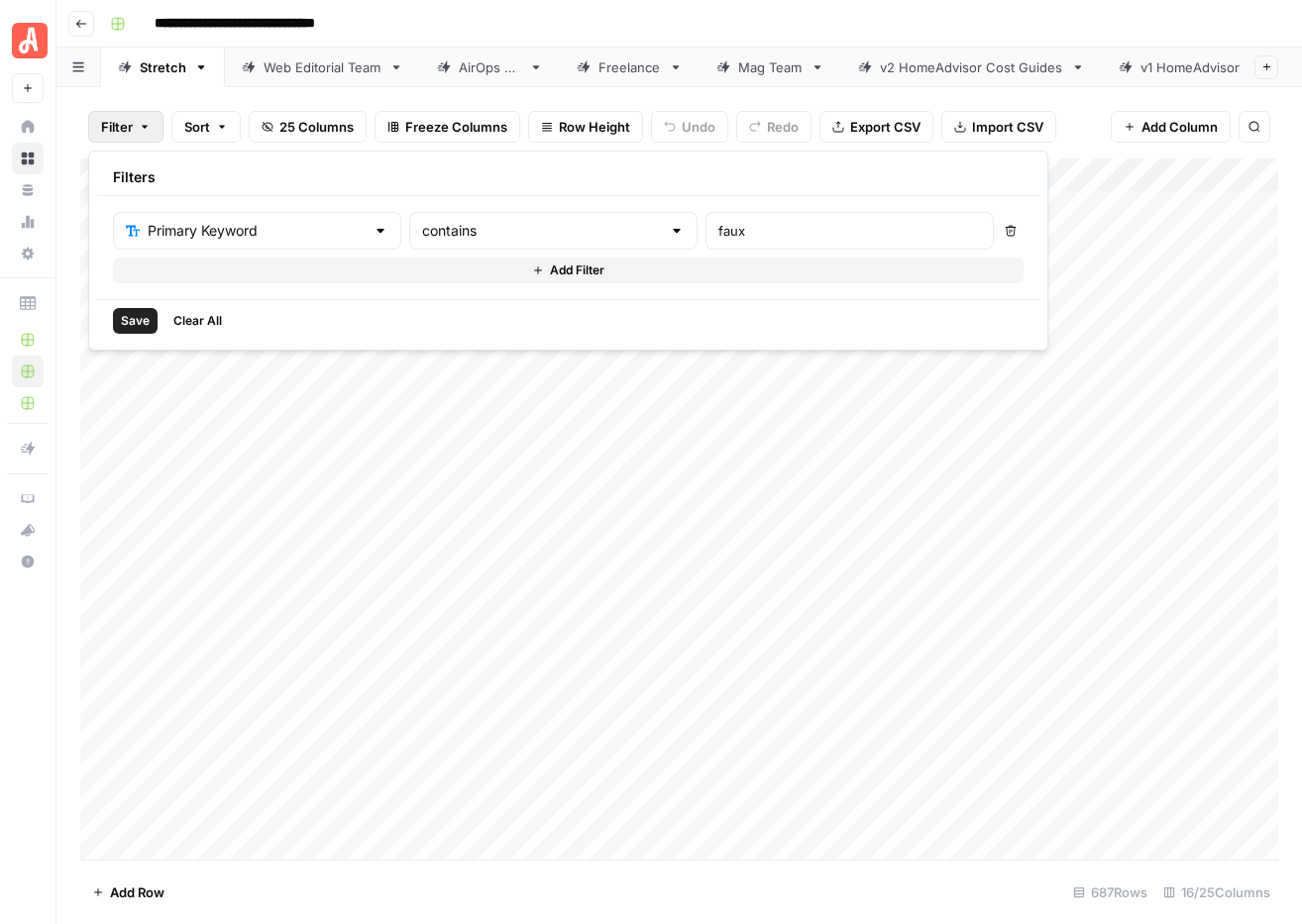 click on "Save" at bounding box center [135, 321] 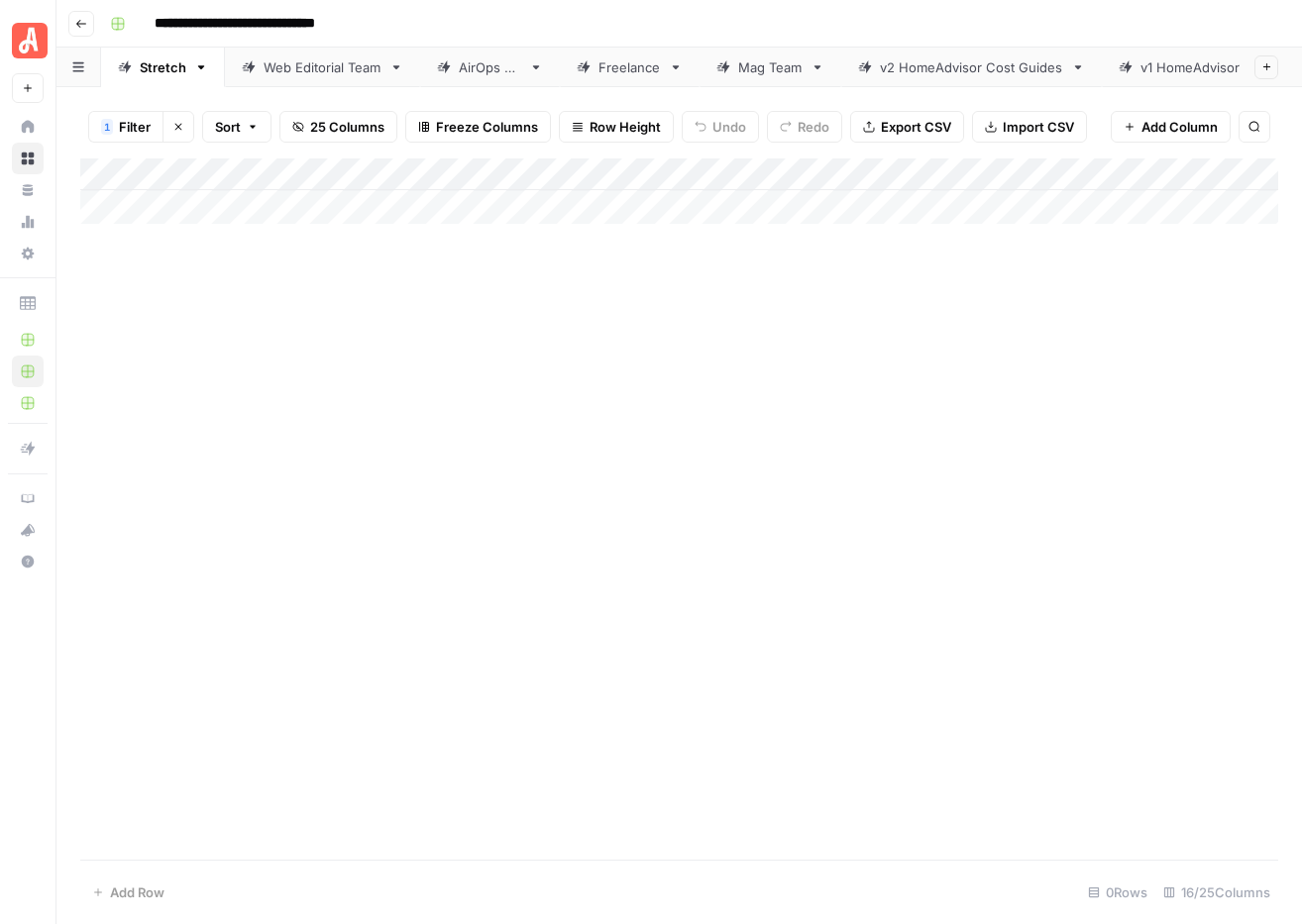 click on "Web Editorial Team" at bounding box center (322, 67) 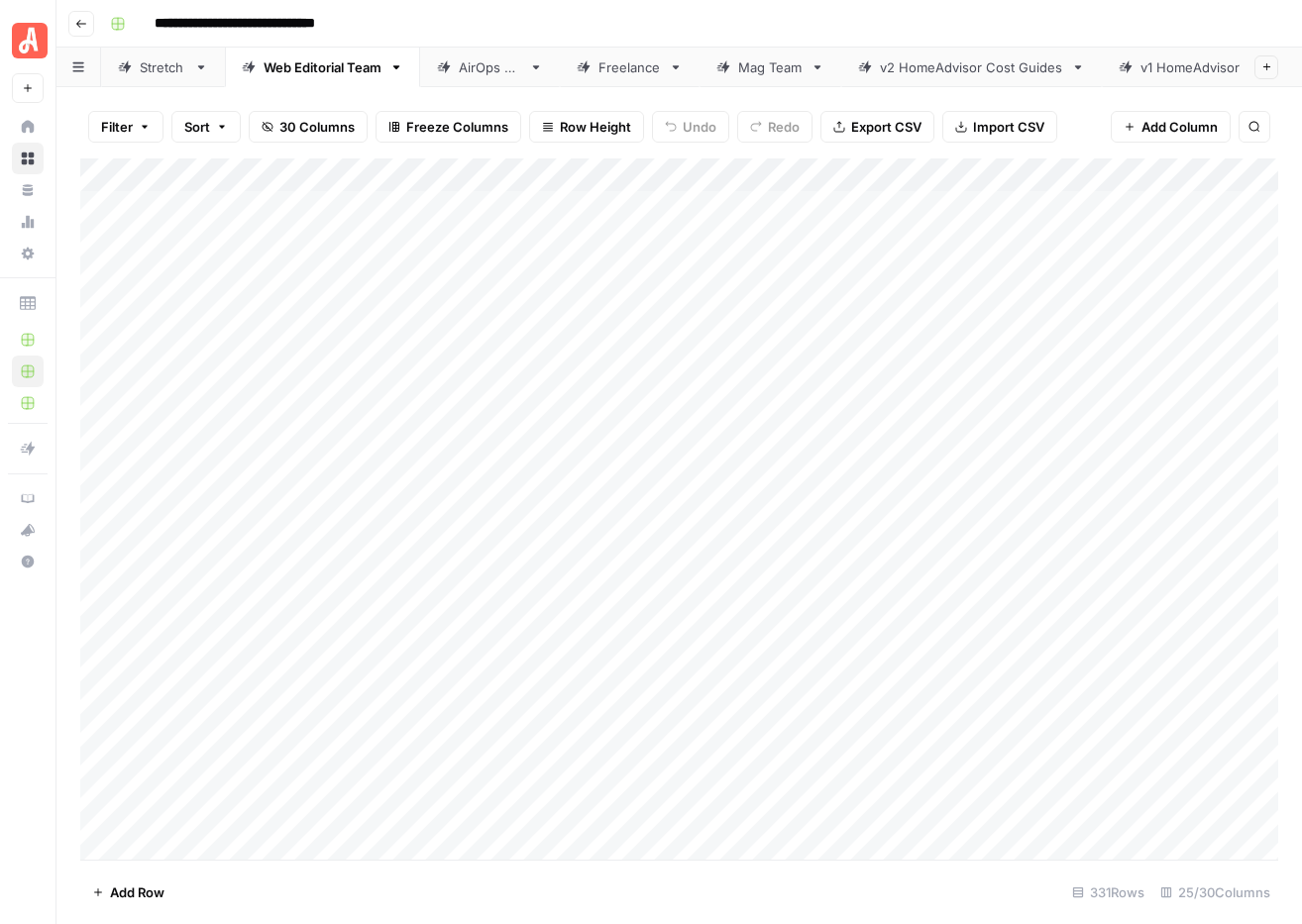 click on "Filter" at bounding box center [126, 127] 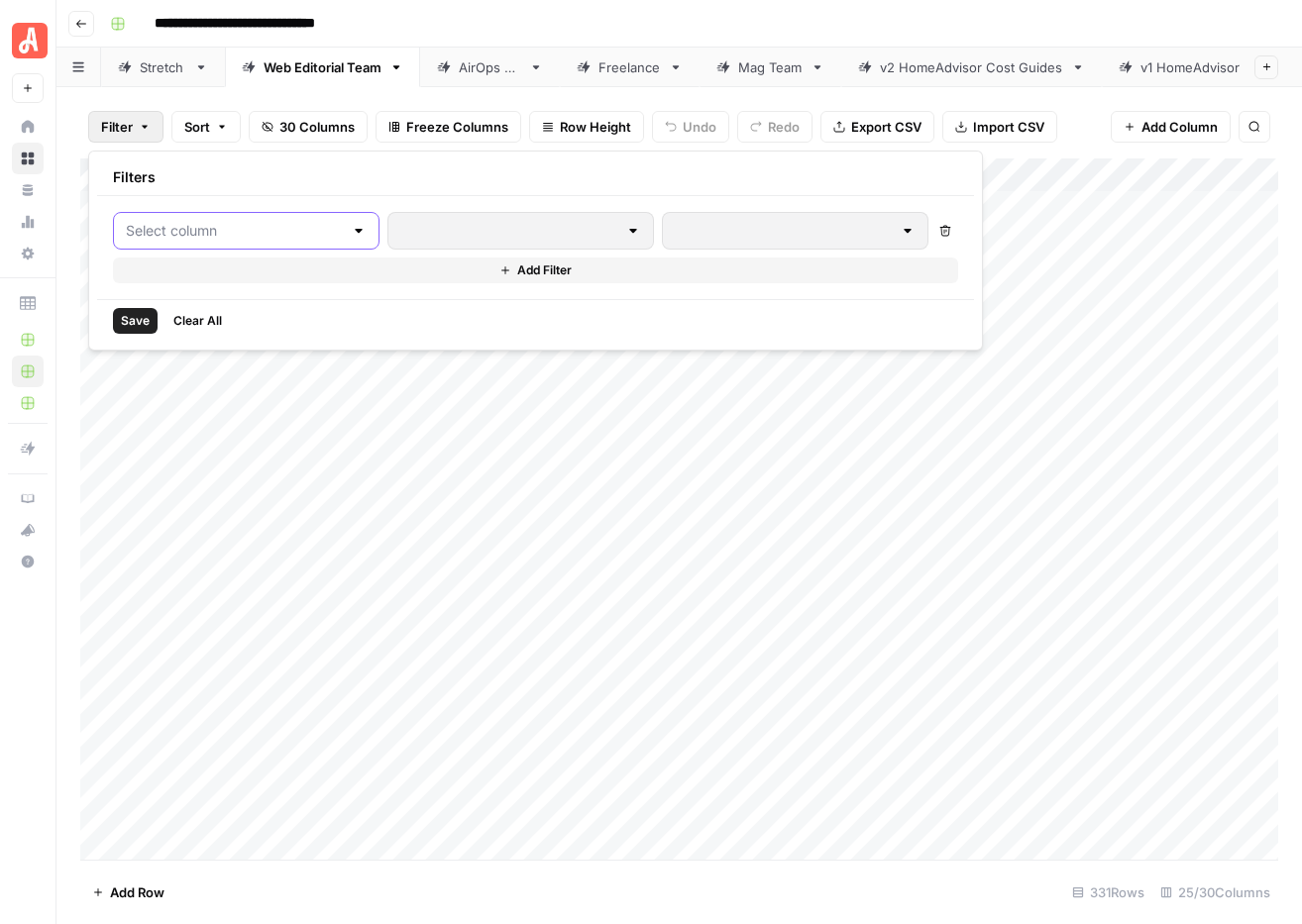 click at bounding box center [234, 231] 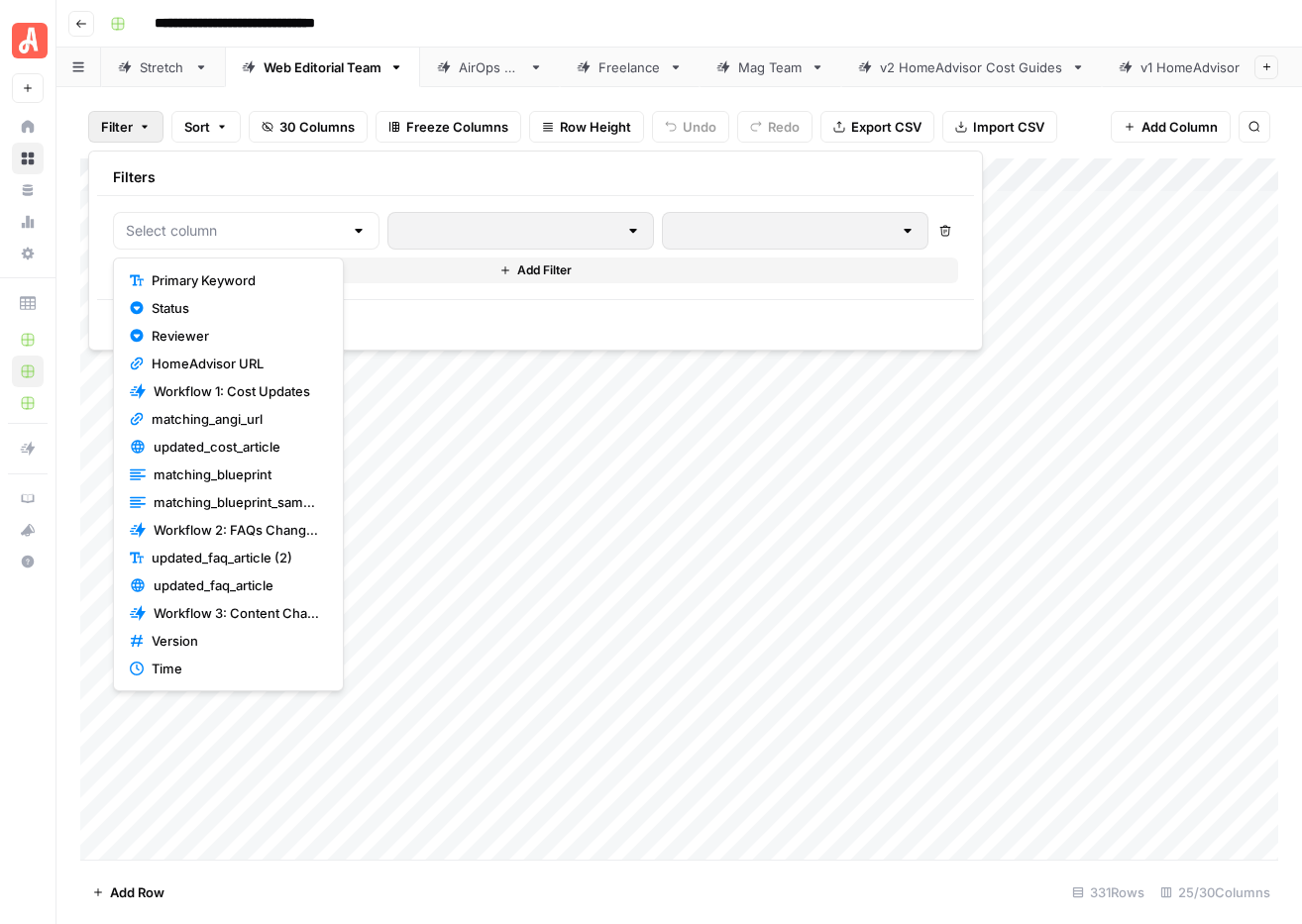 click on "Primary Keyword" at bounding box center (235, 280) 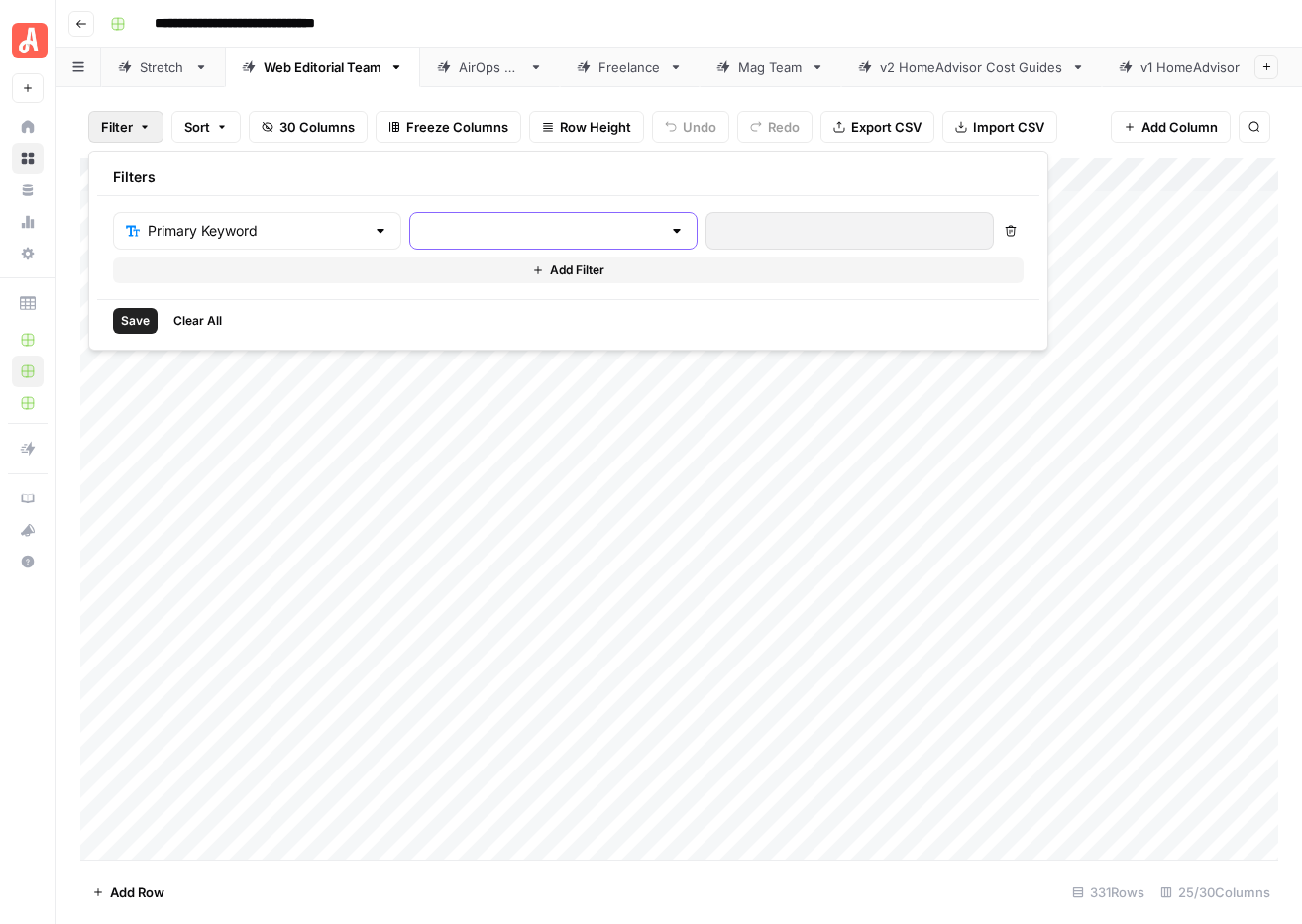 click at bounding box center (541, 231) 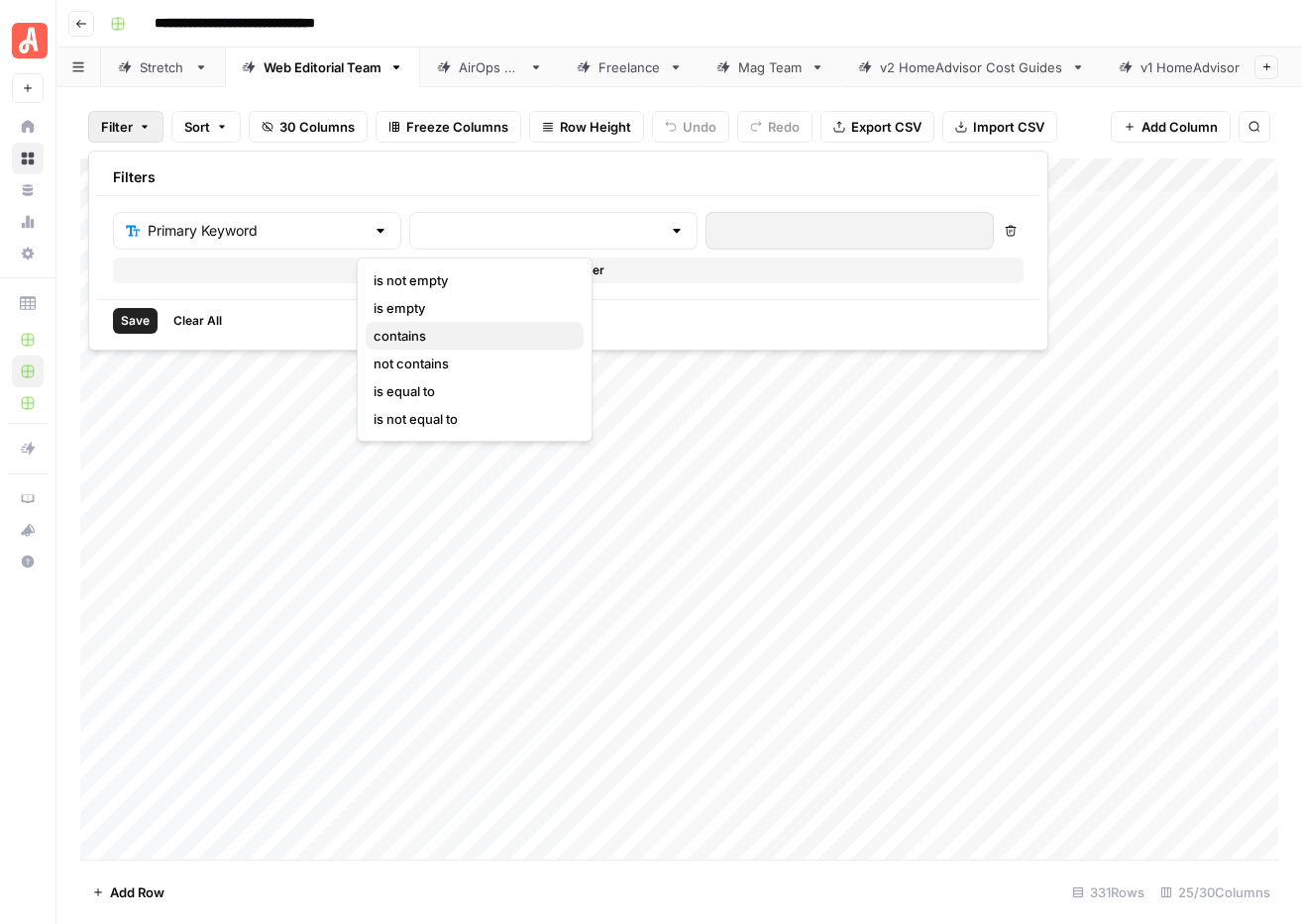 click on "contains" at bounding box center [471, 336] 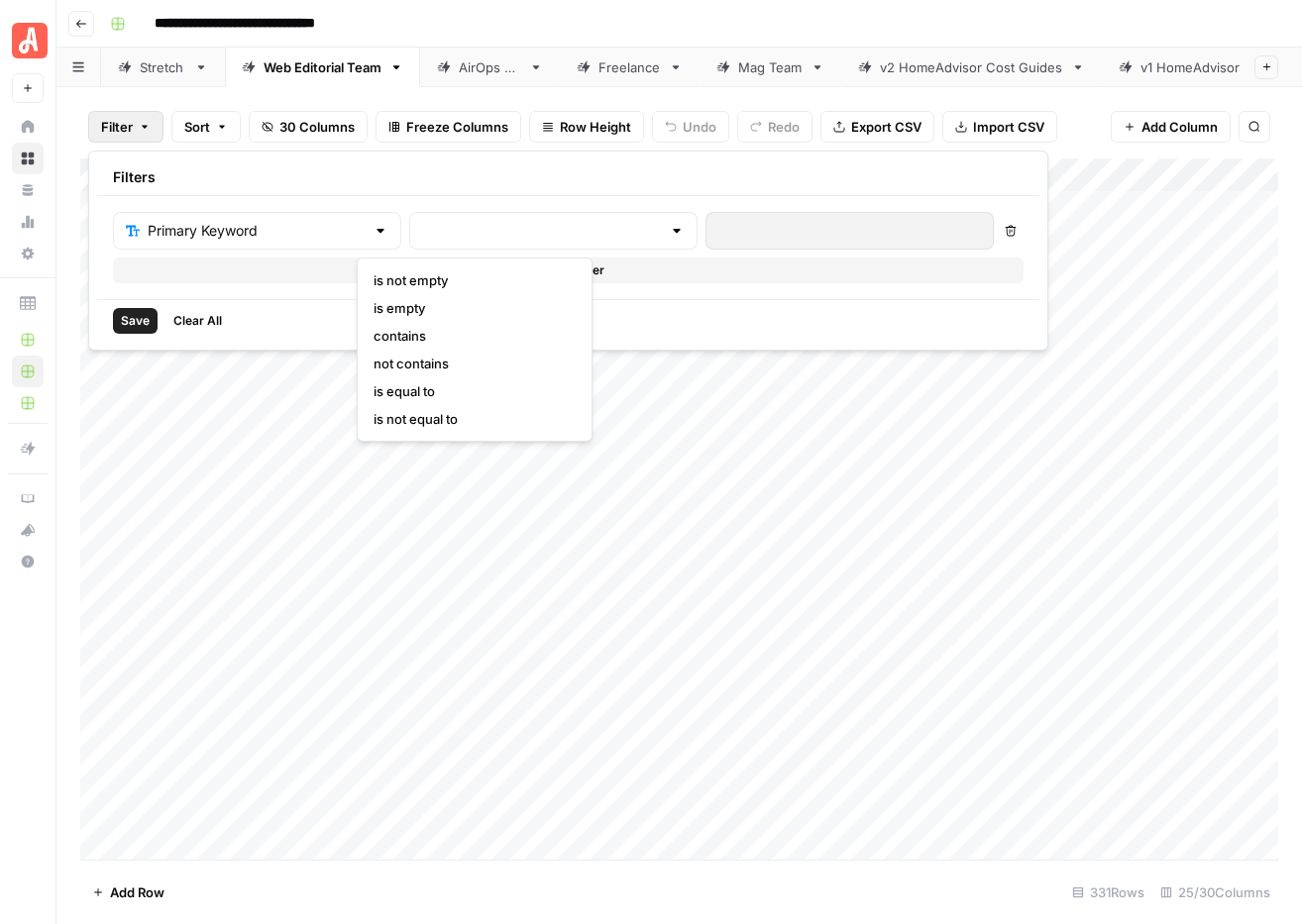 type on "contains" 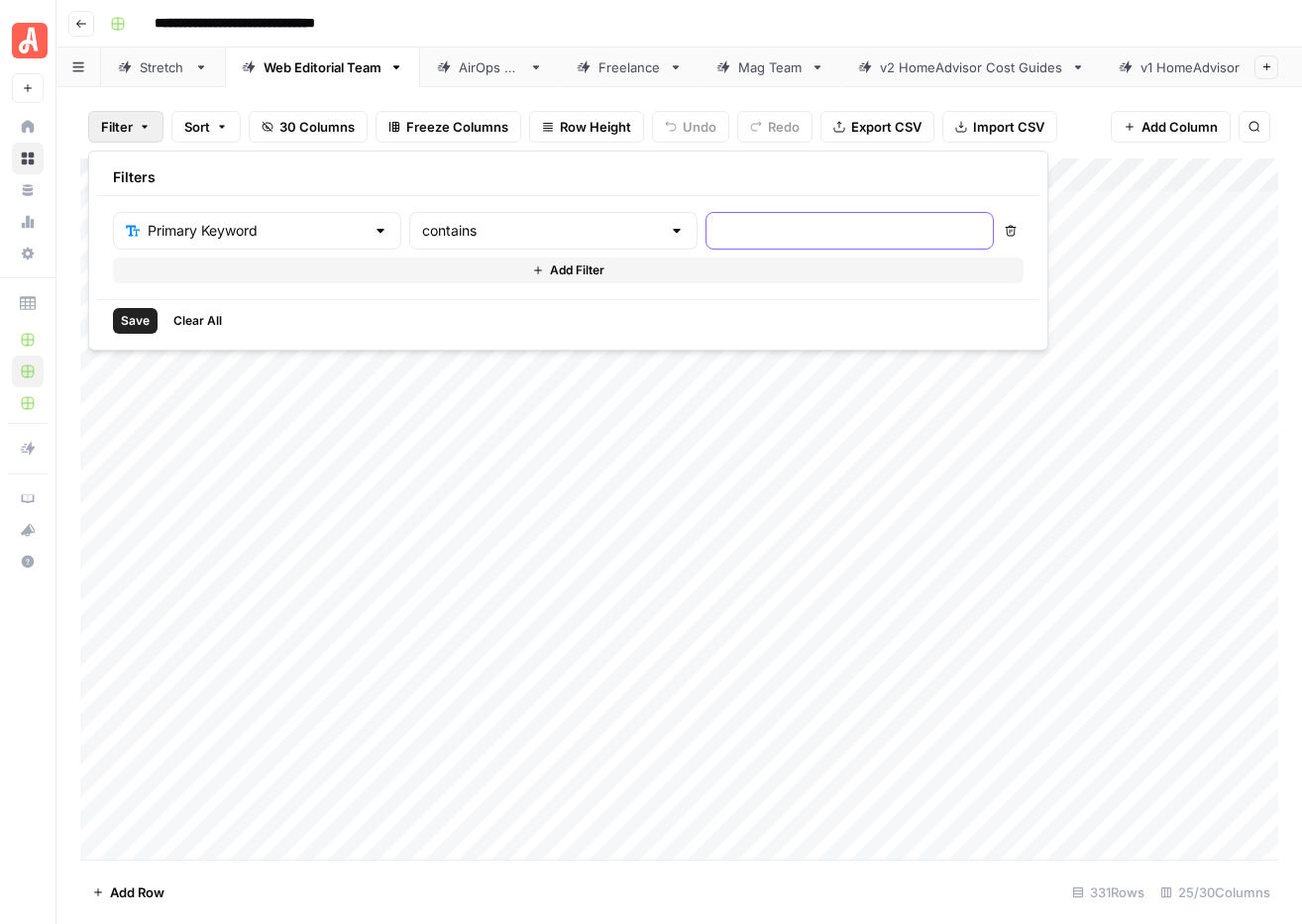 click at bounding box center (849, 231) 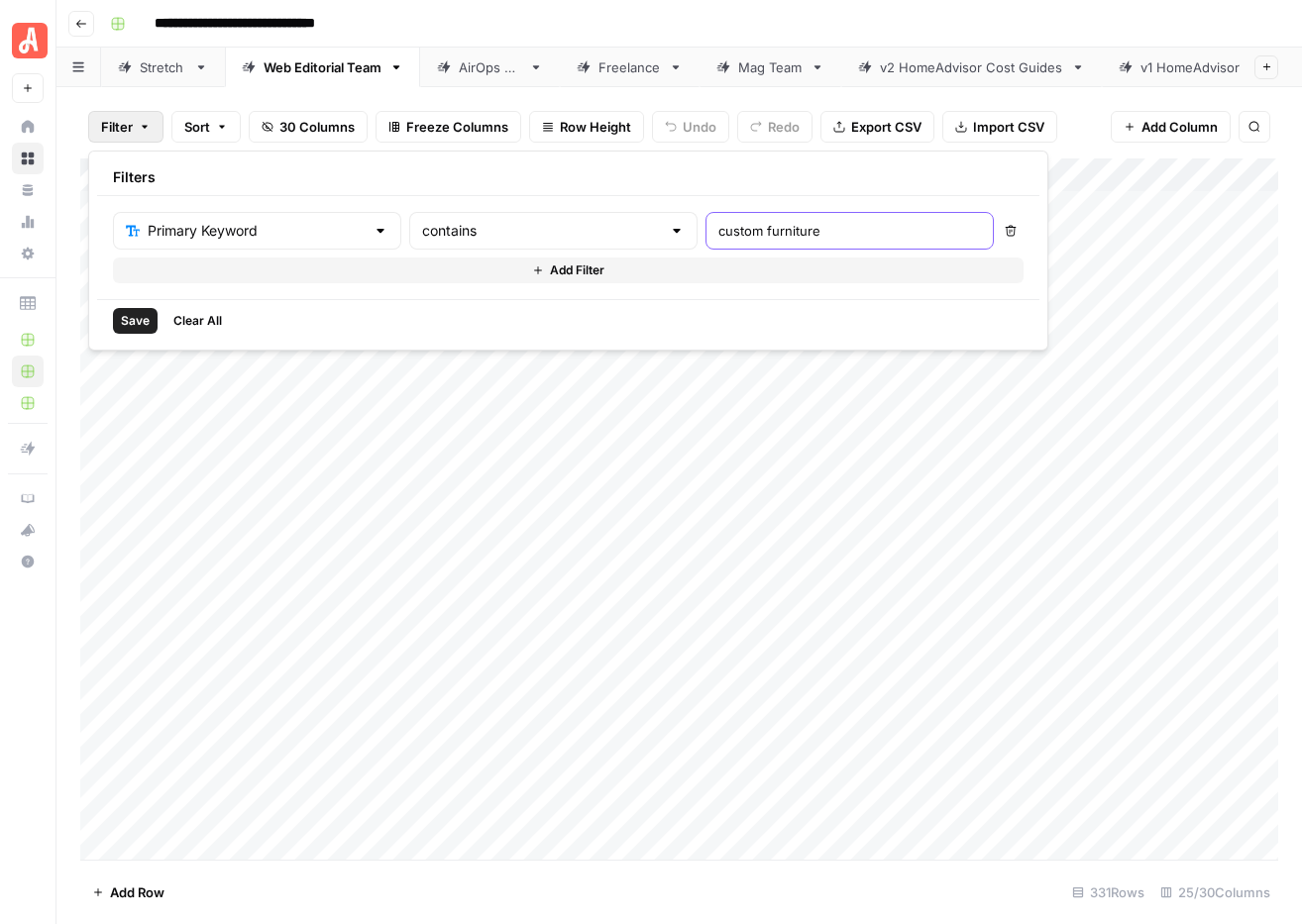 type on "custom furniture" 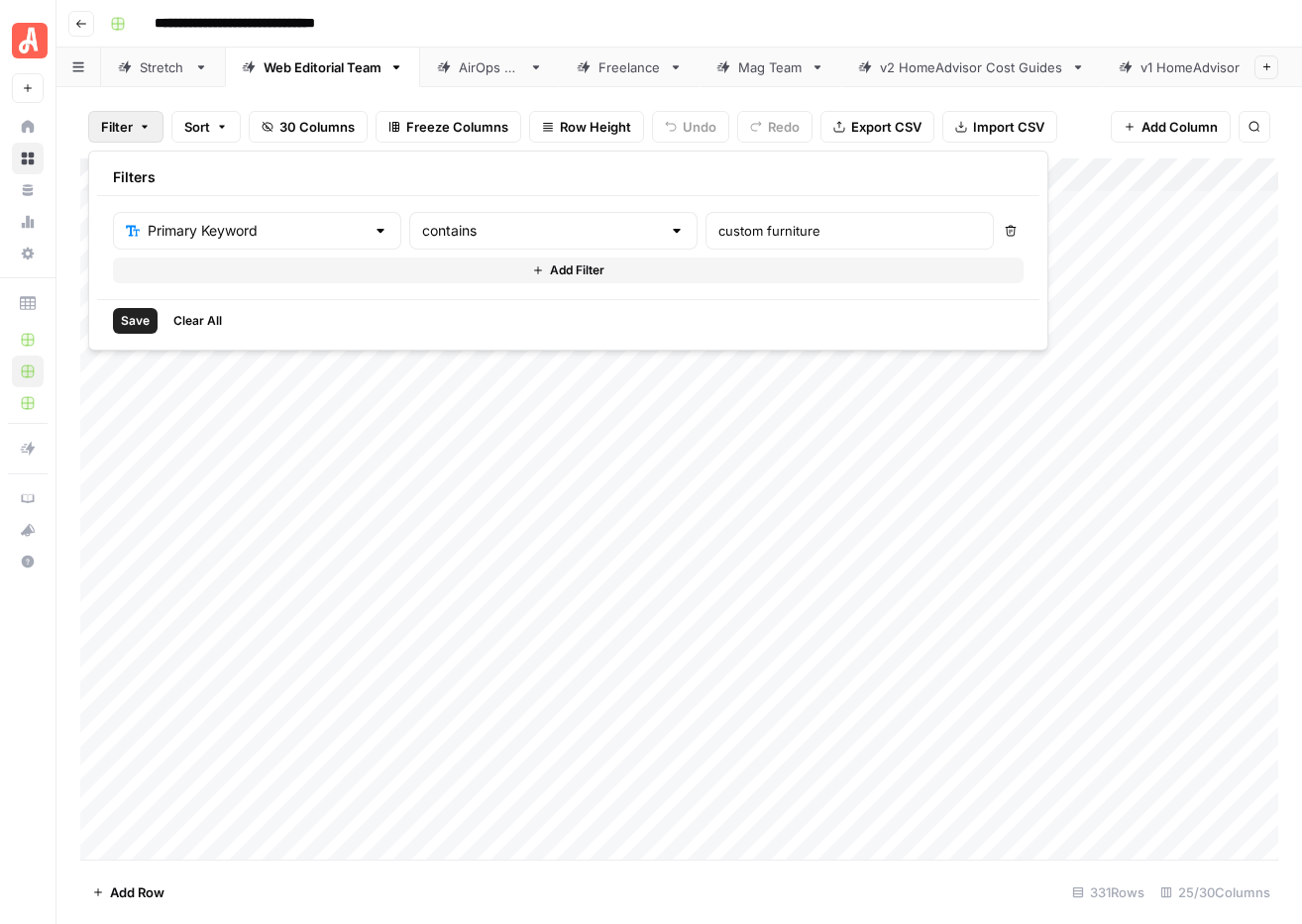 click on "Save" at bounding box center [135, 321] 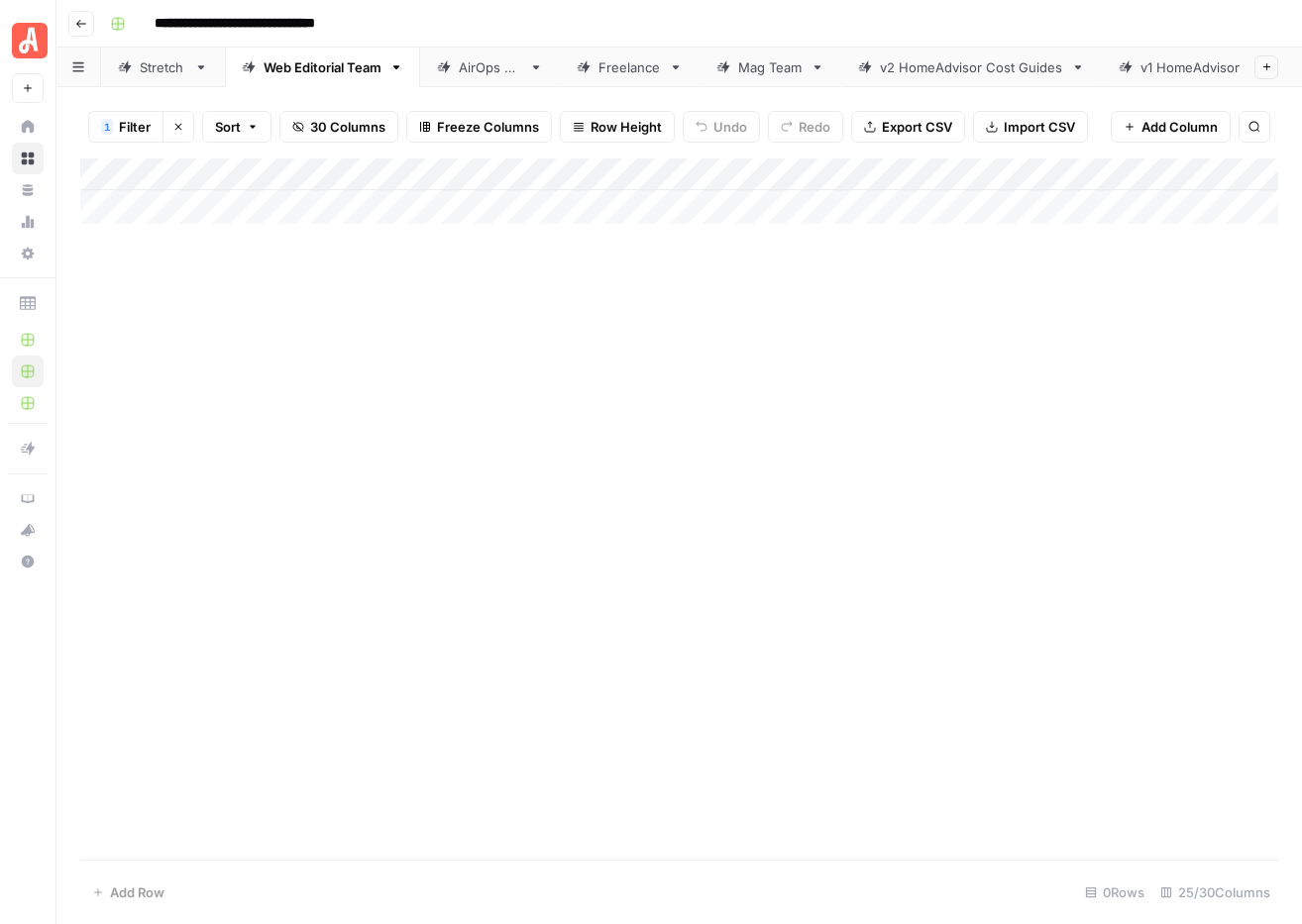 click on "Add Column" at bounding box center (679, 509) 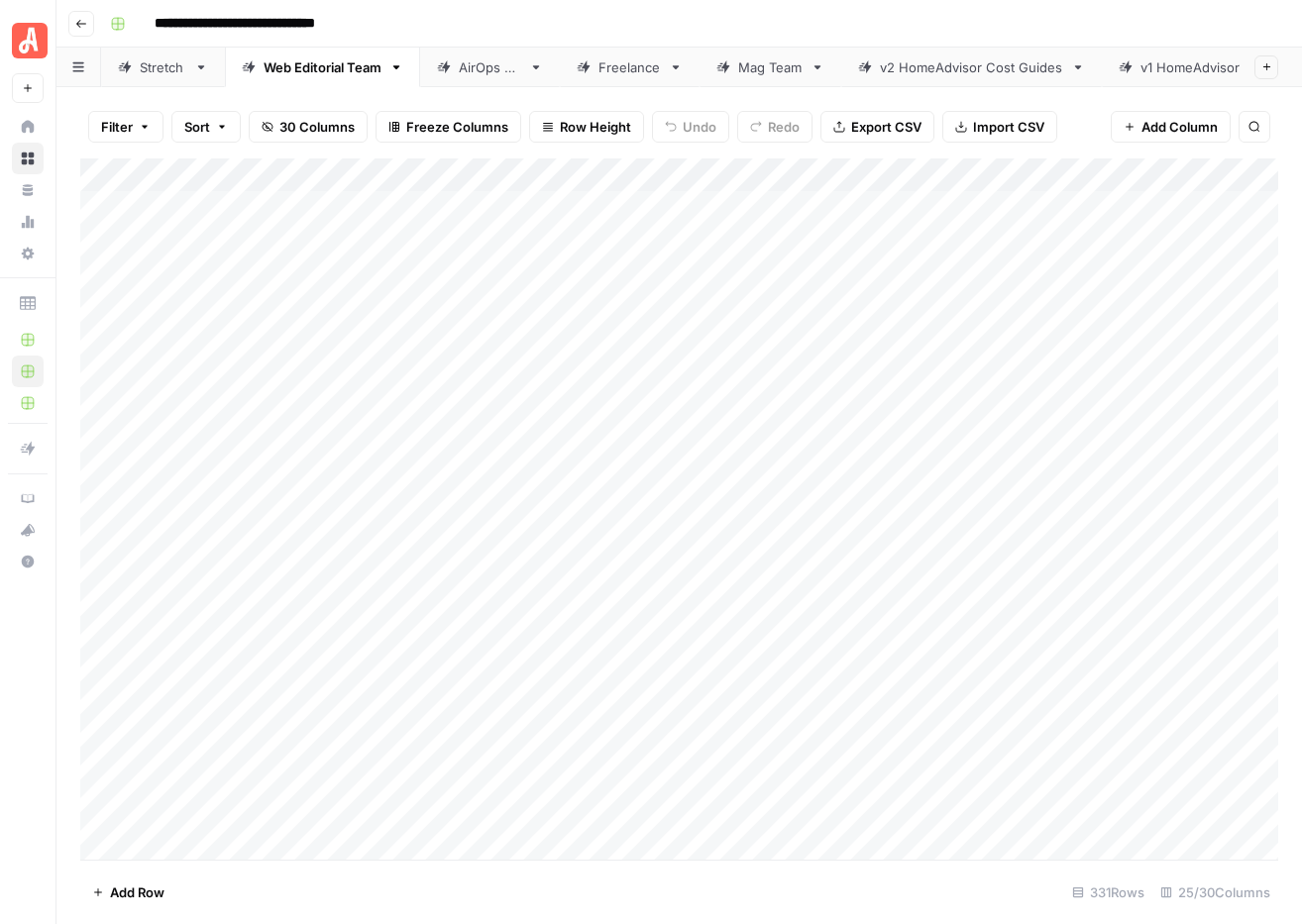 click on "Freelance" at bounding box center (629, 67) 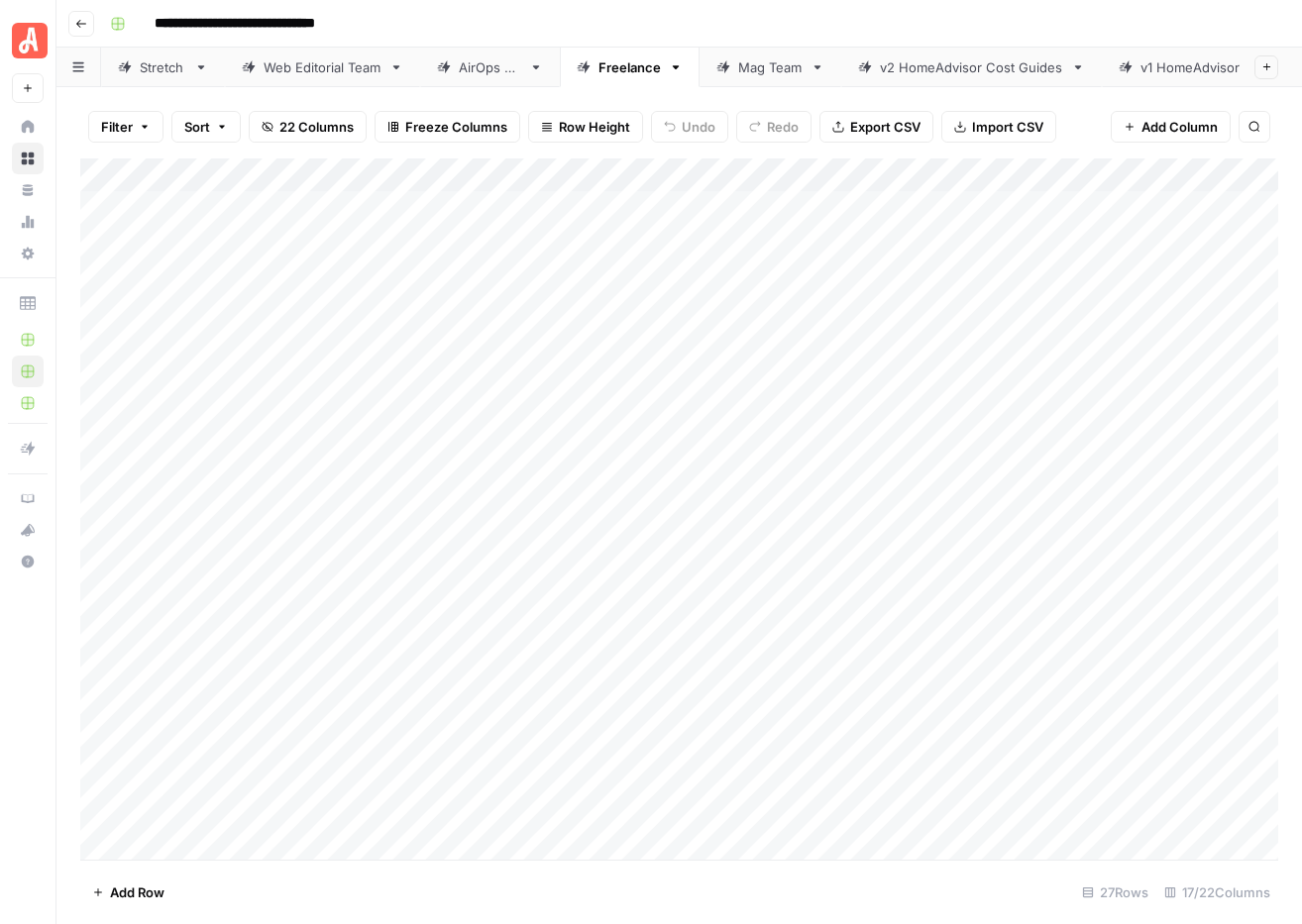 click on "Web Editorial Team" at bounding box center [322, 67] 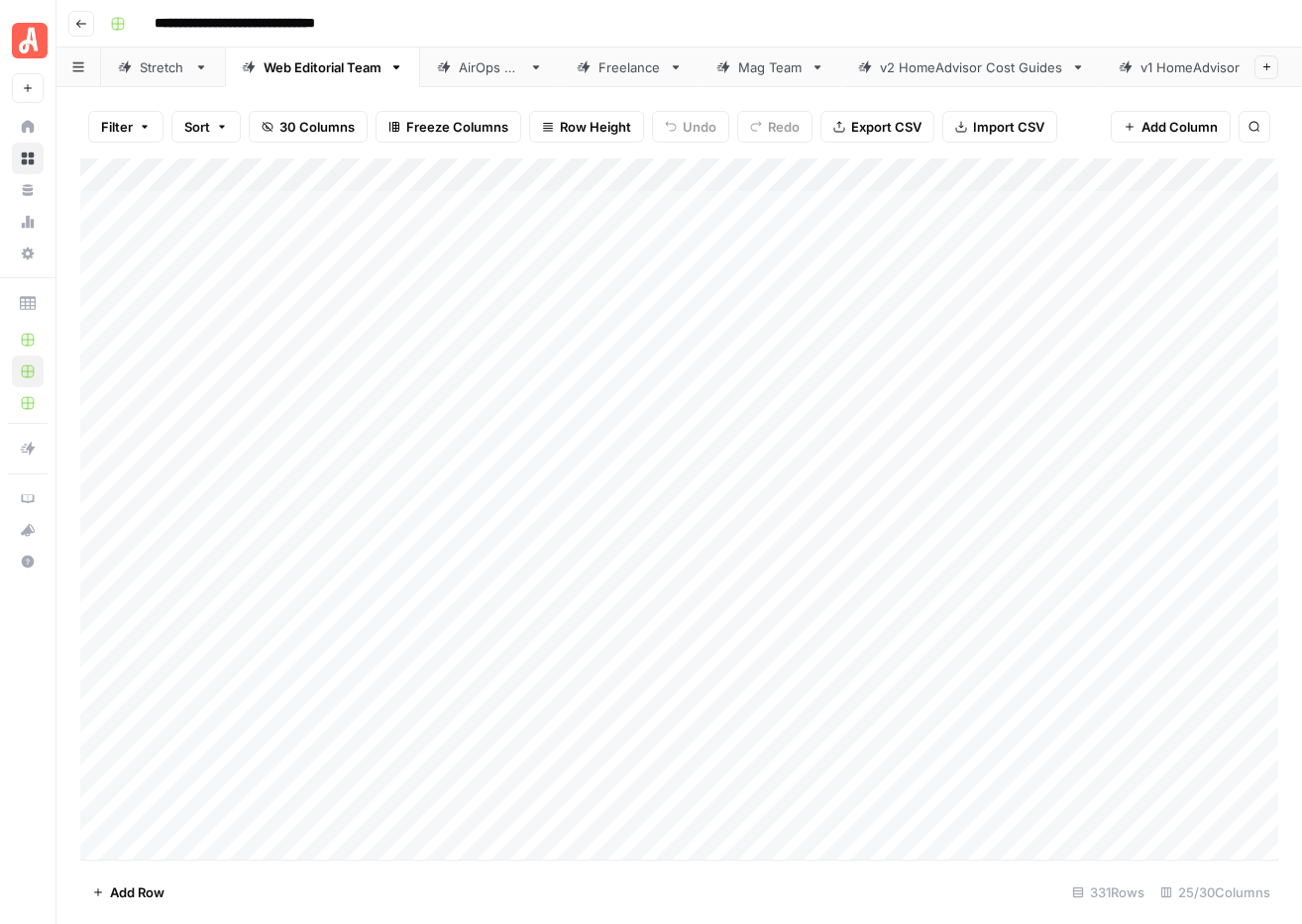 click on "Stretch" at bounding box center [163, 67] 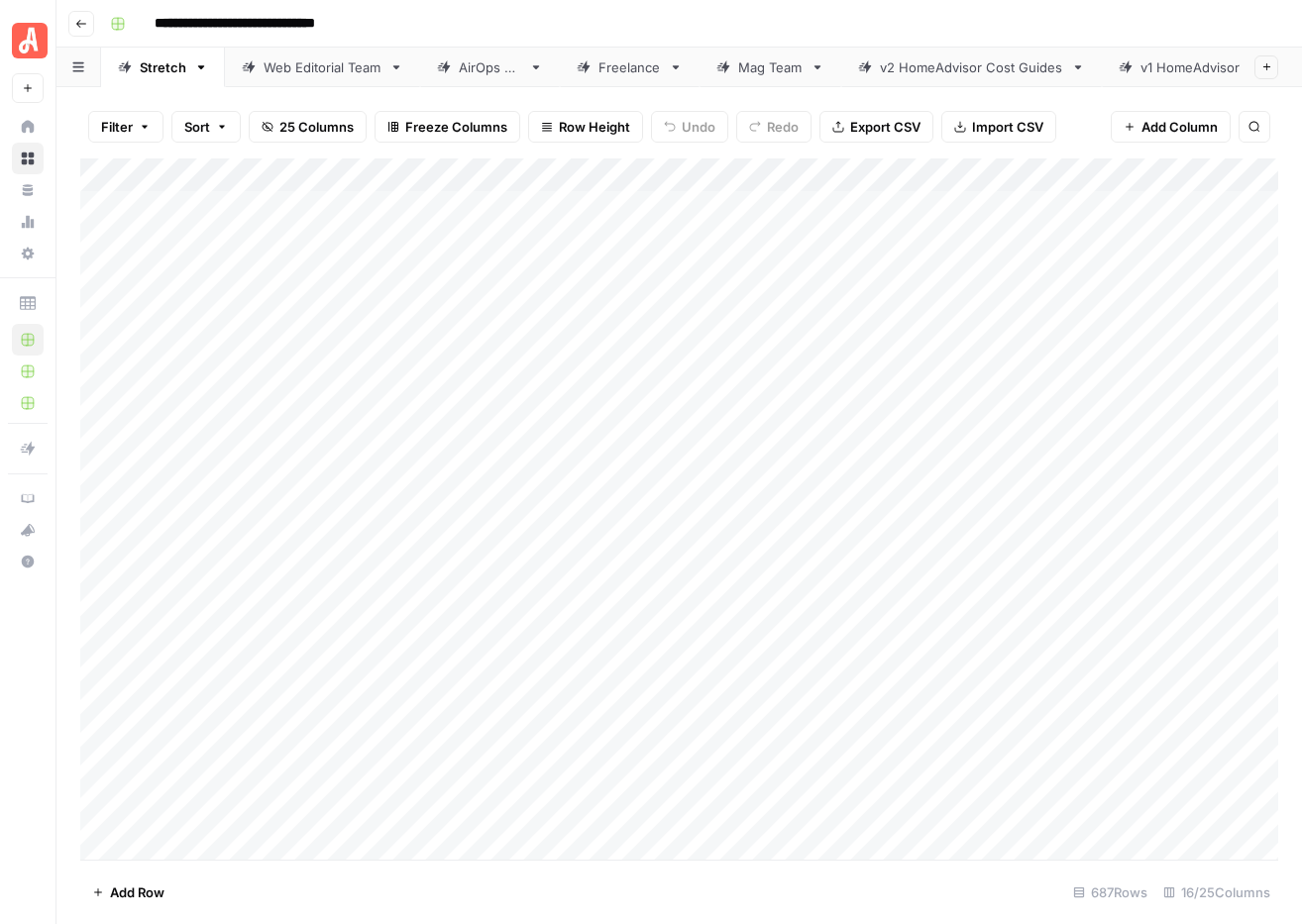 drag, startPoint x: 159, startPoint y: 27, endPoint x: 411, endPoint y: 27, distance: 252 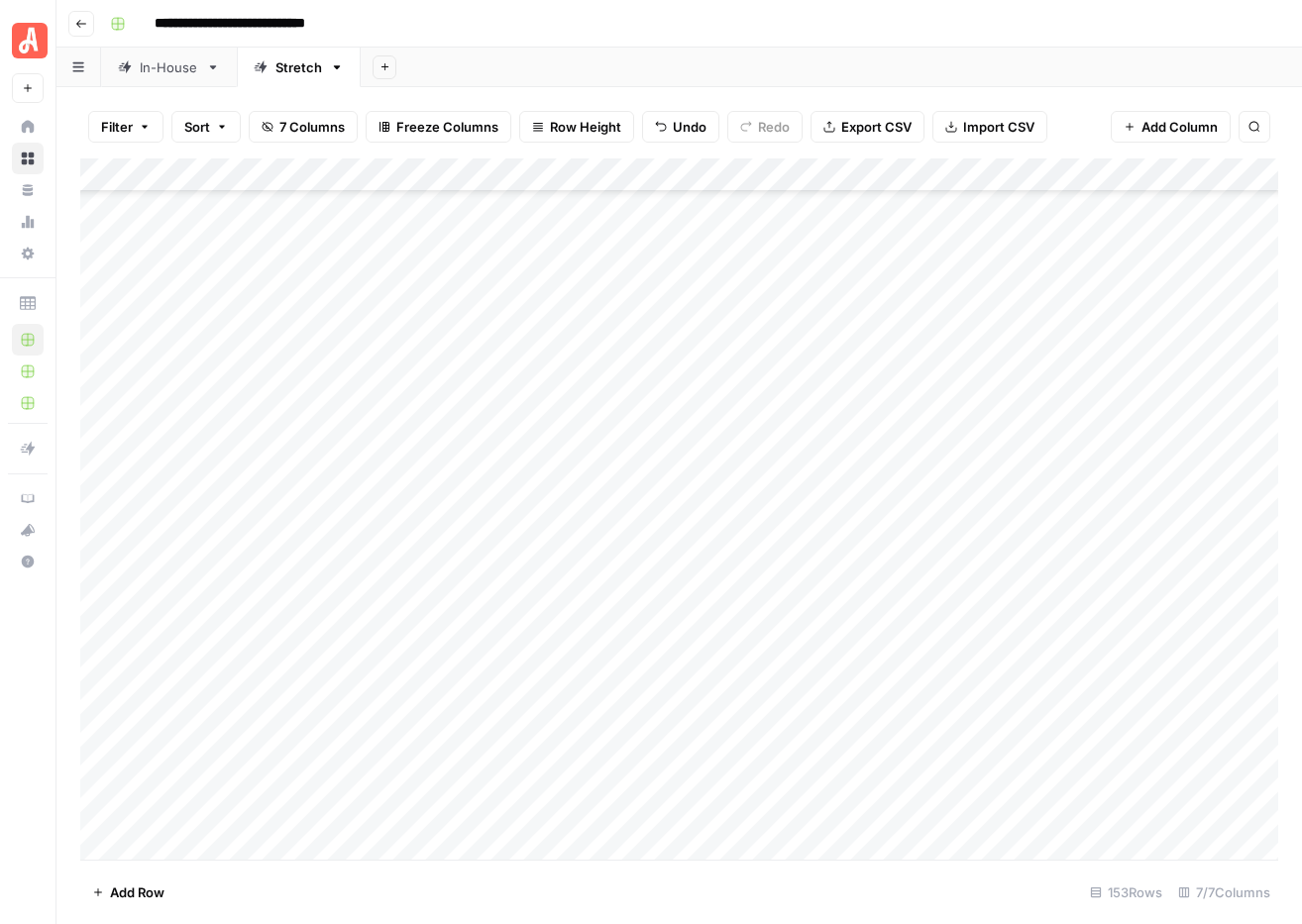 scroll, scrollTop: 0, scrollLeft: 0, axis: both 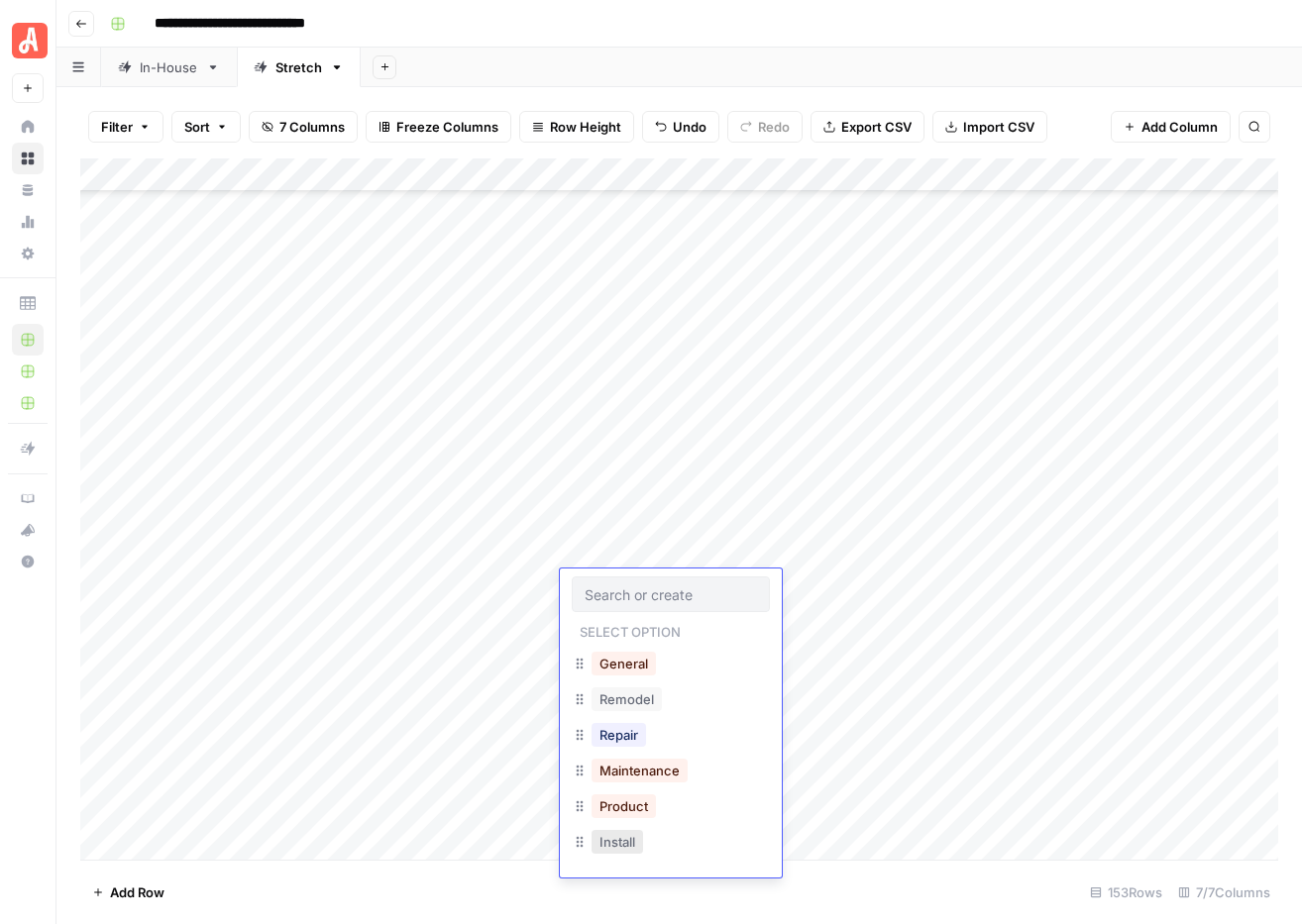 click on "Install" at bounding box center (617, 842) 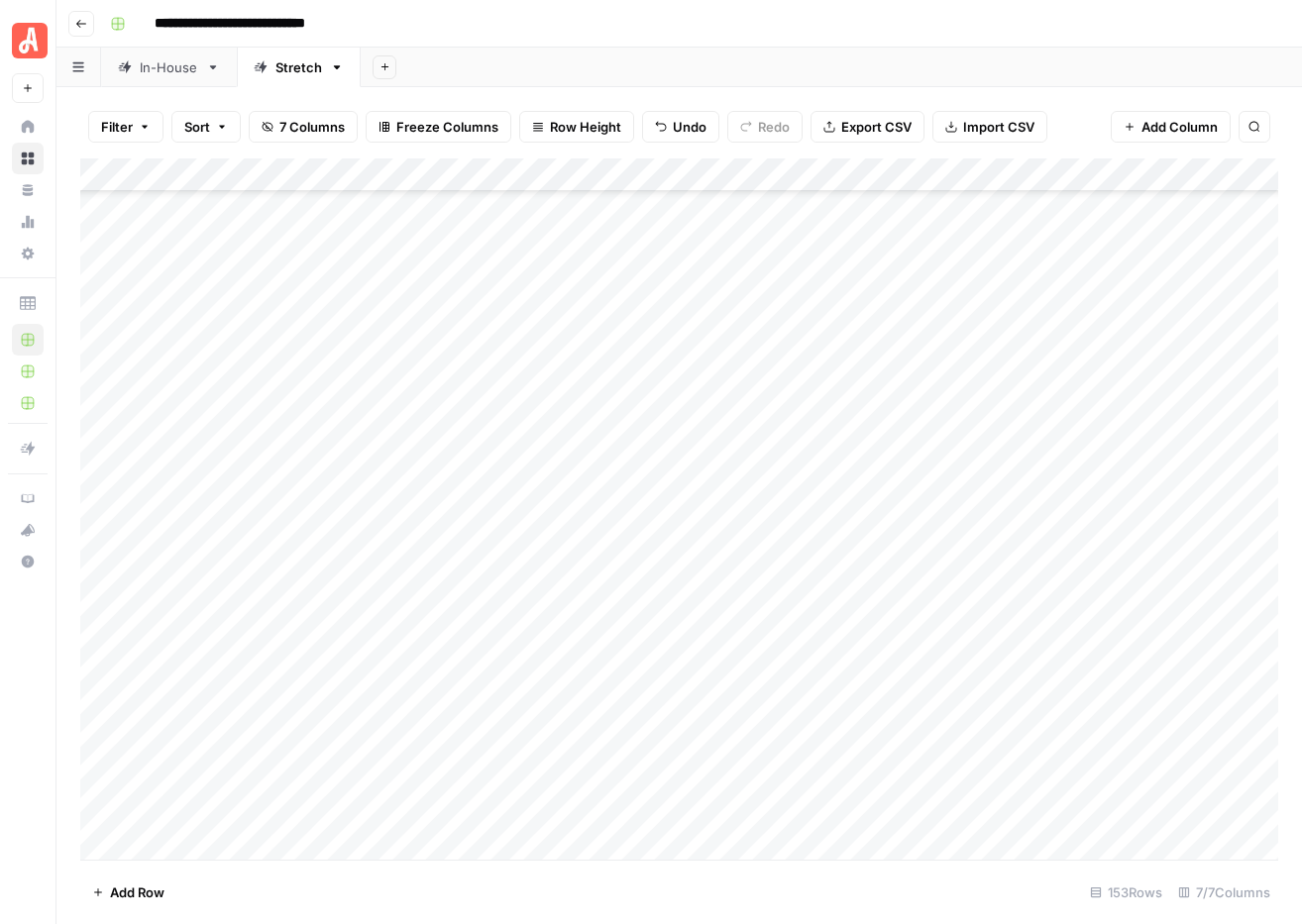 click on "Add Column" at bounding box center (679, 509) 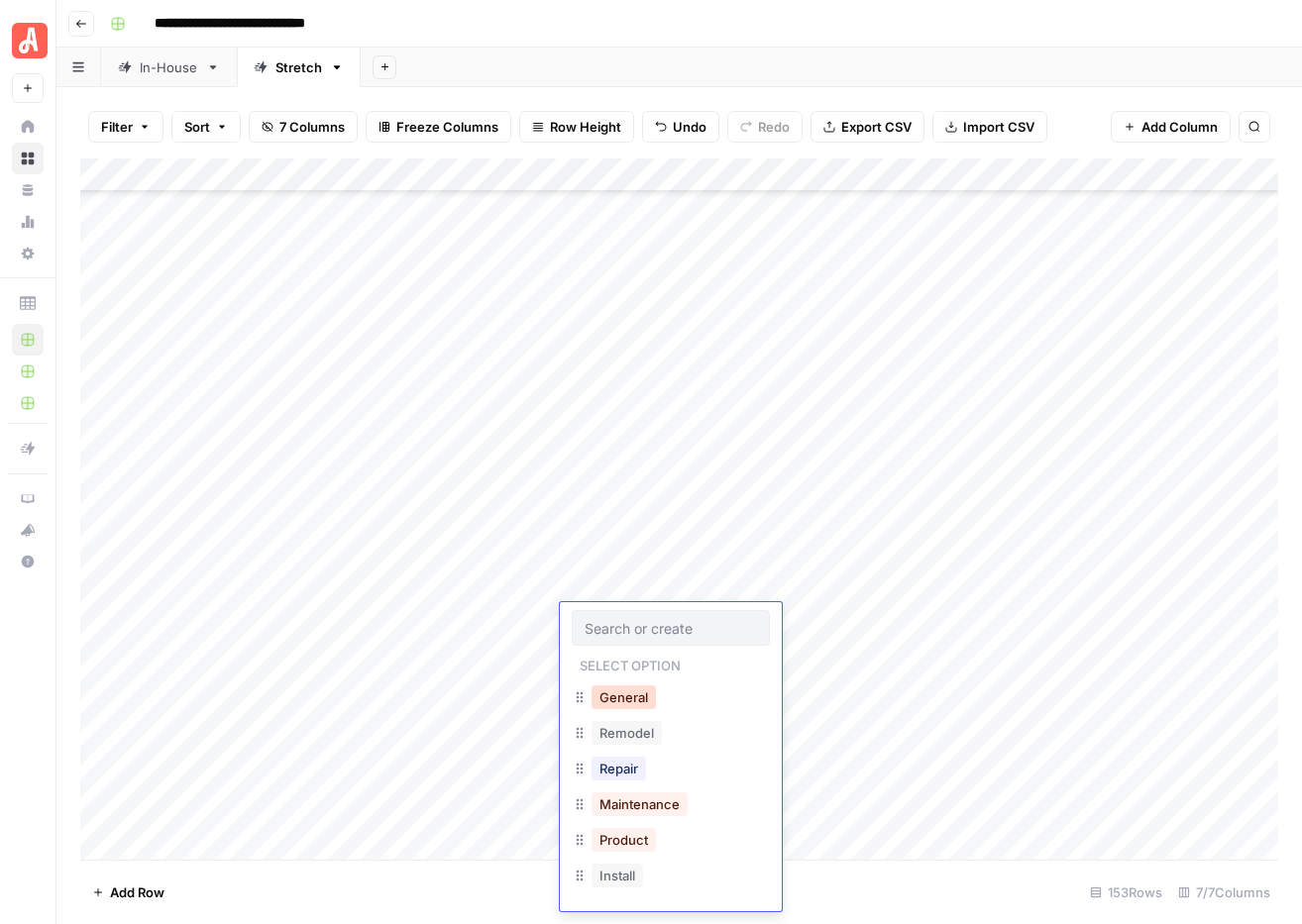 click on "General" at bounding box center [623, 697] 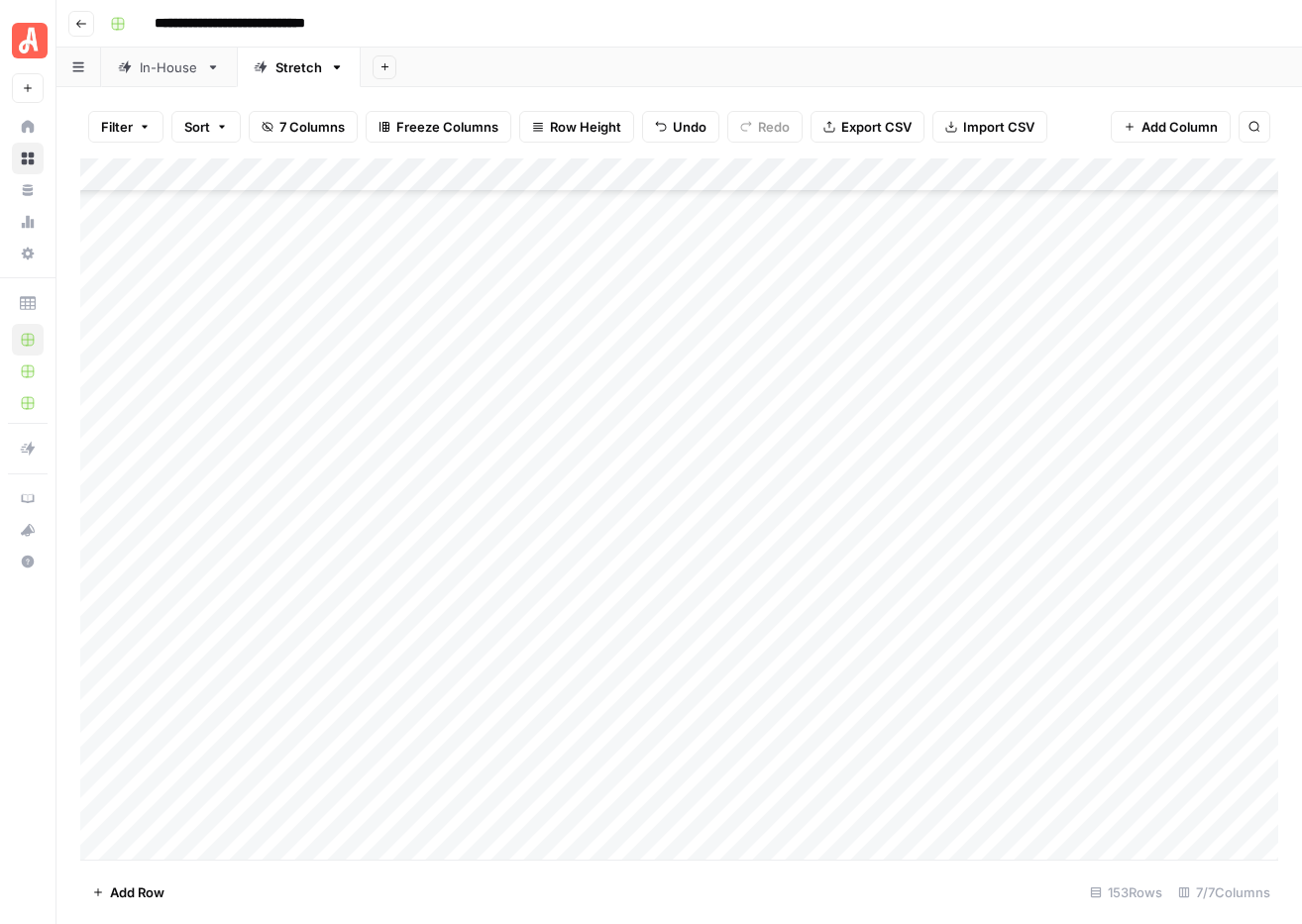 click on "Add Column" at bounding box center (679, 509) 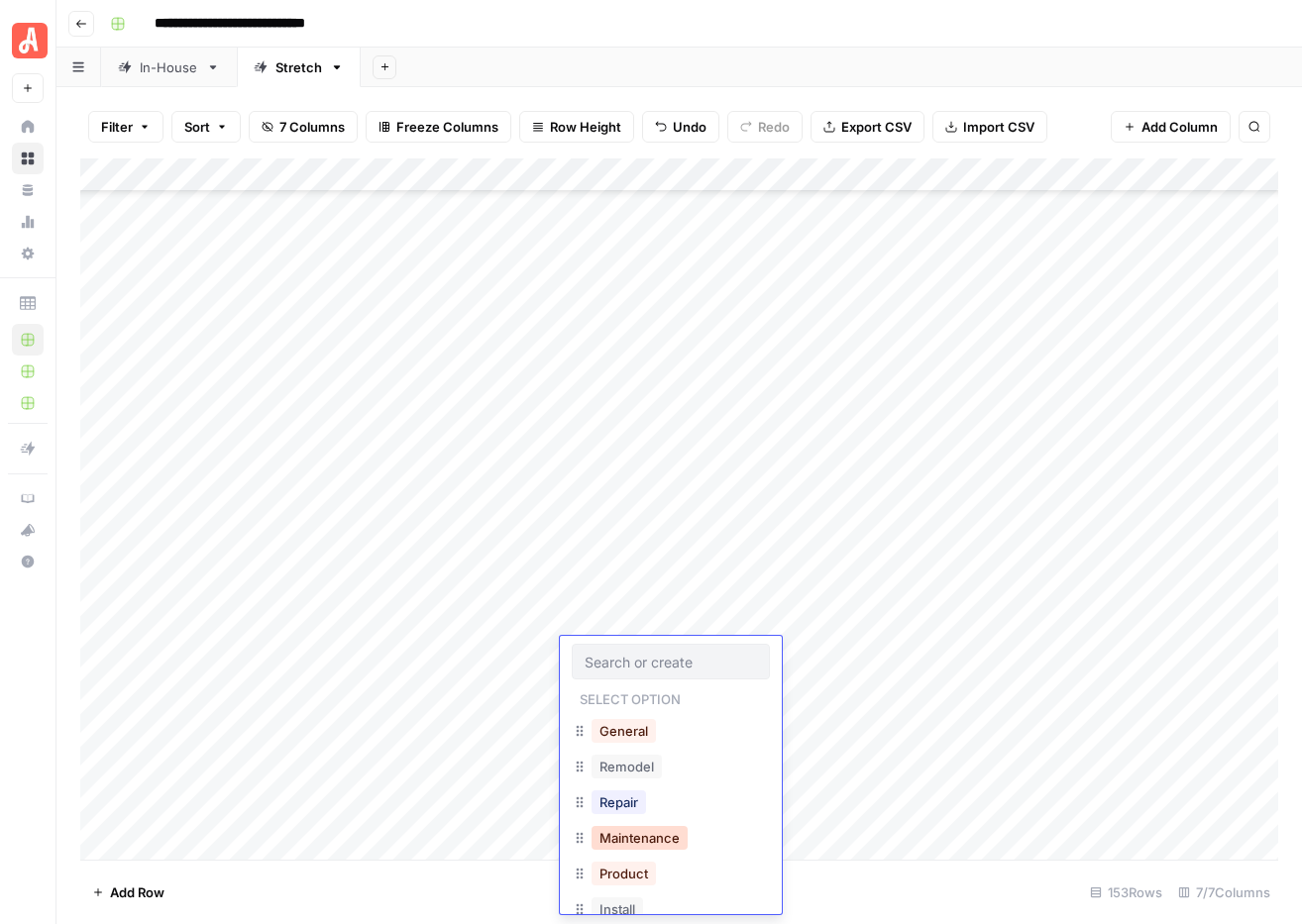 click on "Maintenance" at bounding box center [639, 838] 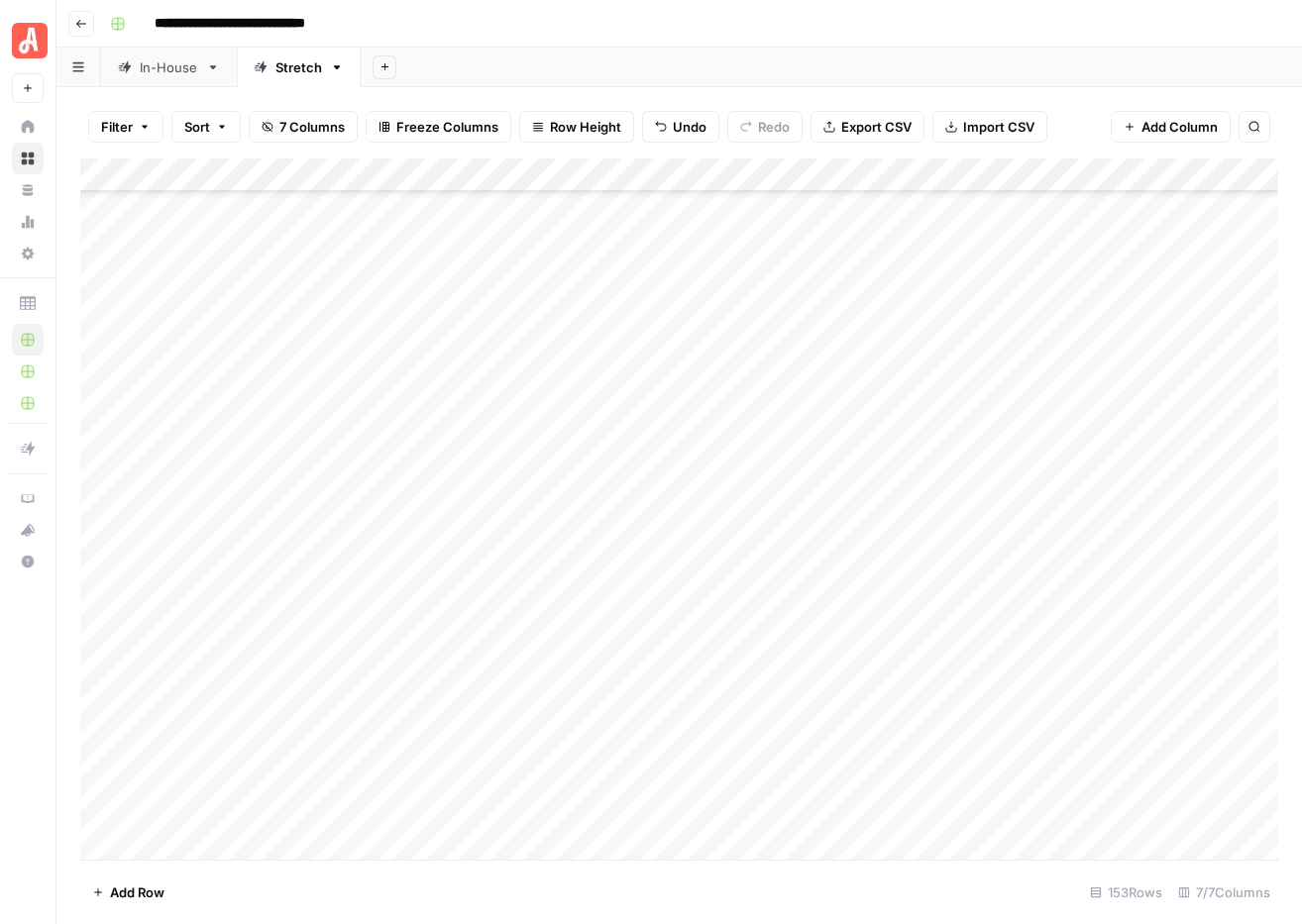 click on "Add Column" at bounding box center [679, 509] 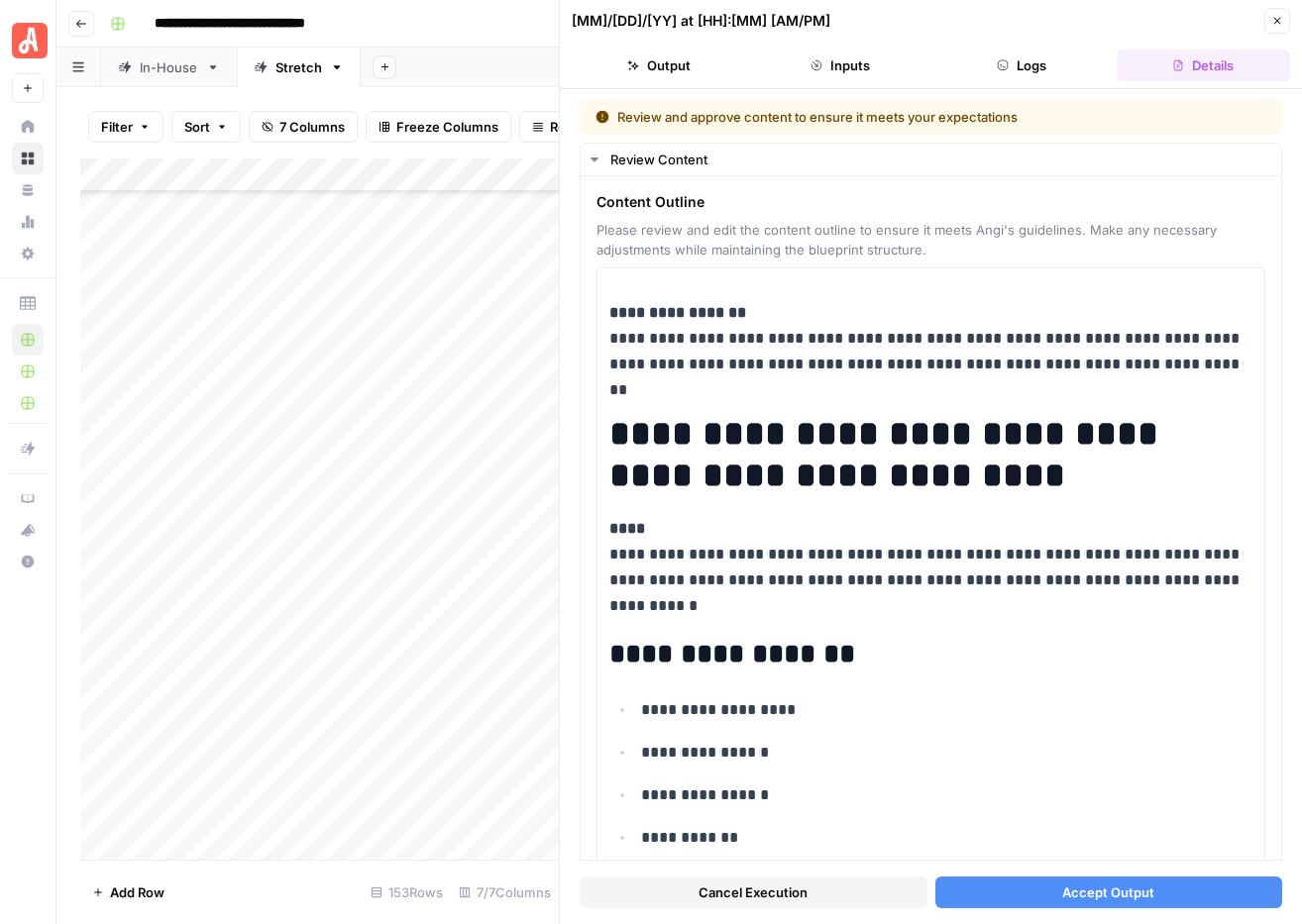 click on "Accept Output" at bounding box center [1108, 892] 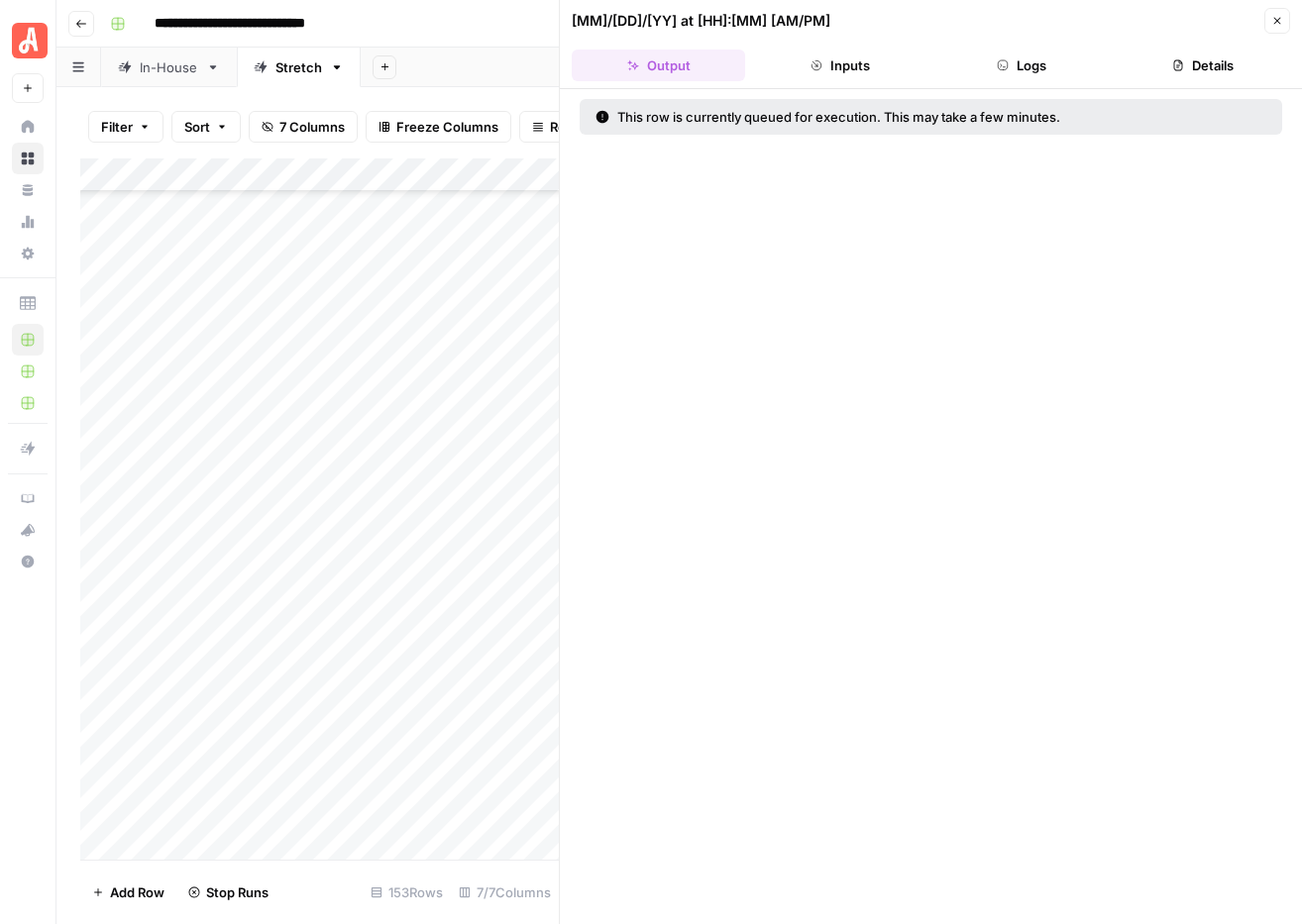 click 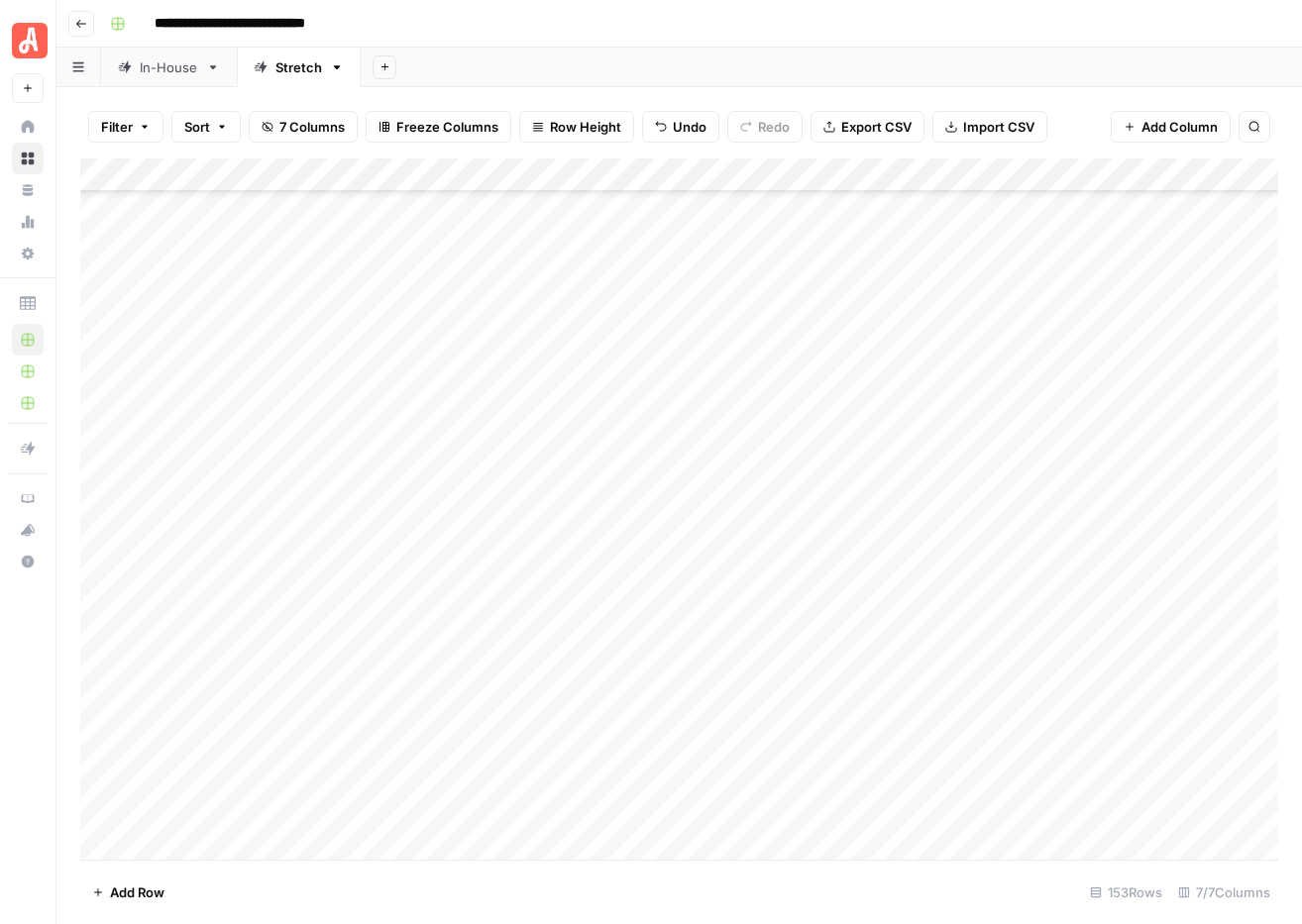click on "Add Column" at bounding box center [679, 509] 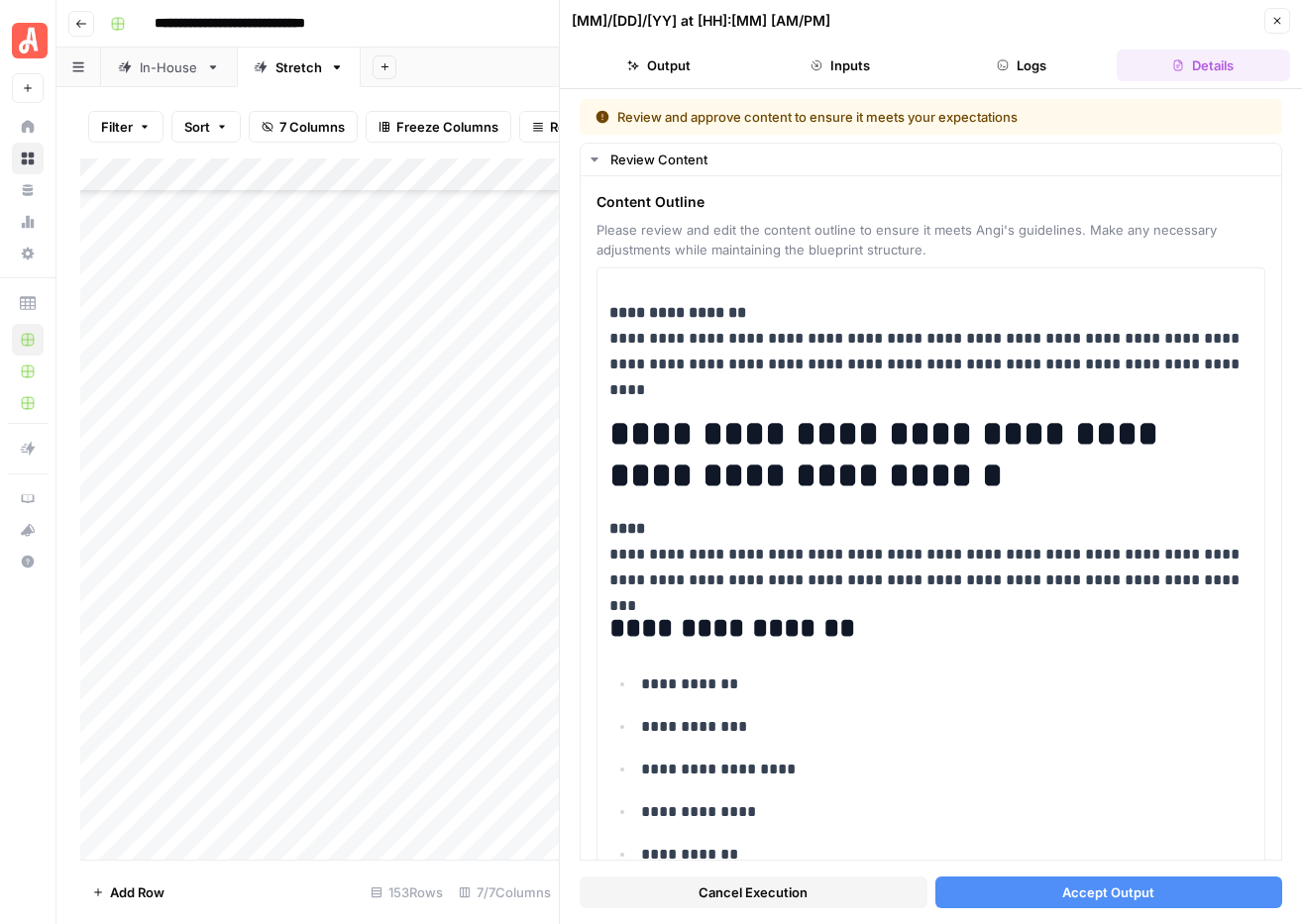 click on "Accept Output" at bounding box center (1108, 892) 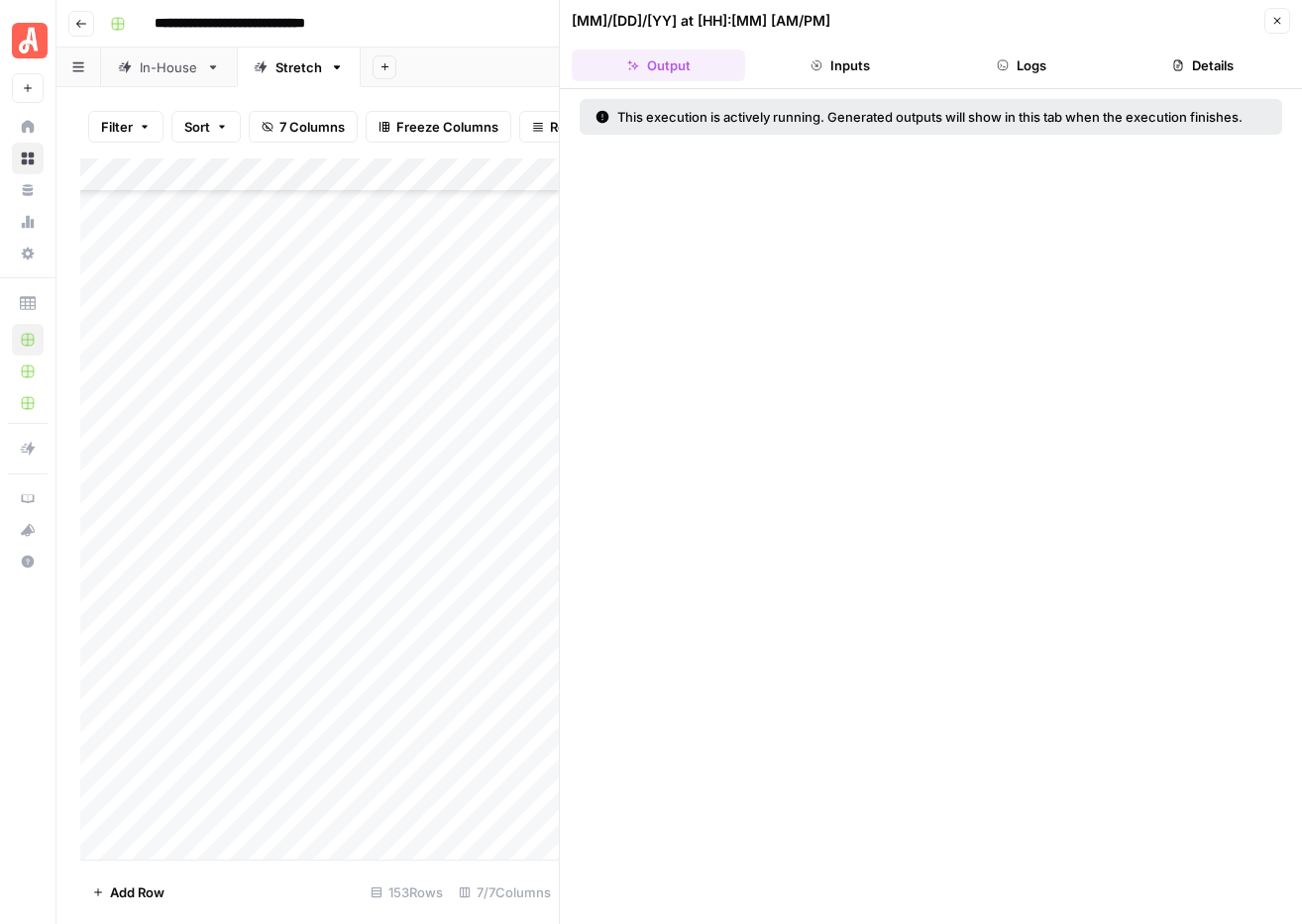 drag, startPoint x: 1282, startPoint y: 24, endPoint x: 1261, endPoint y: 40, distance: 26.400758 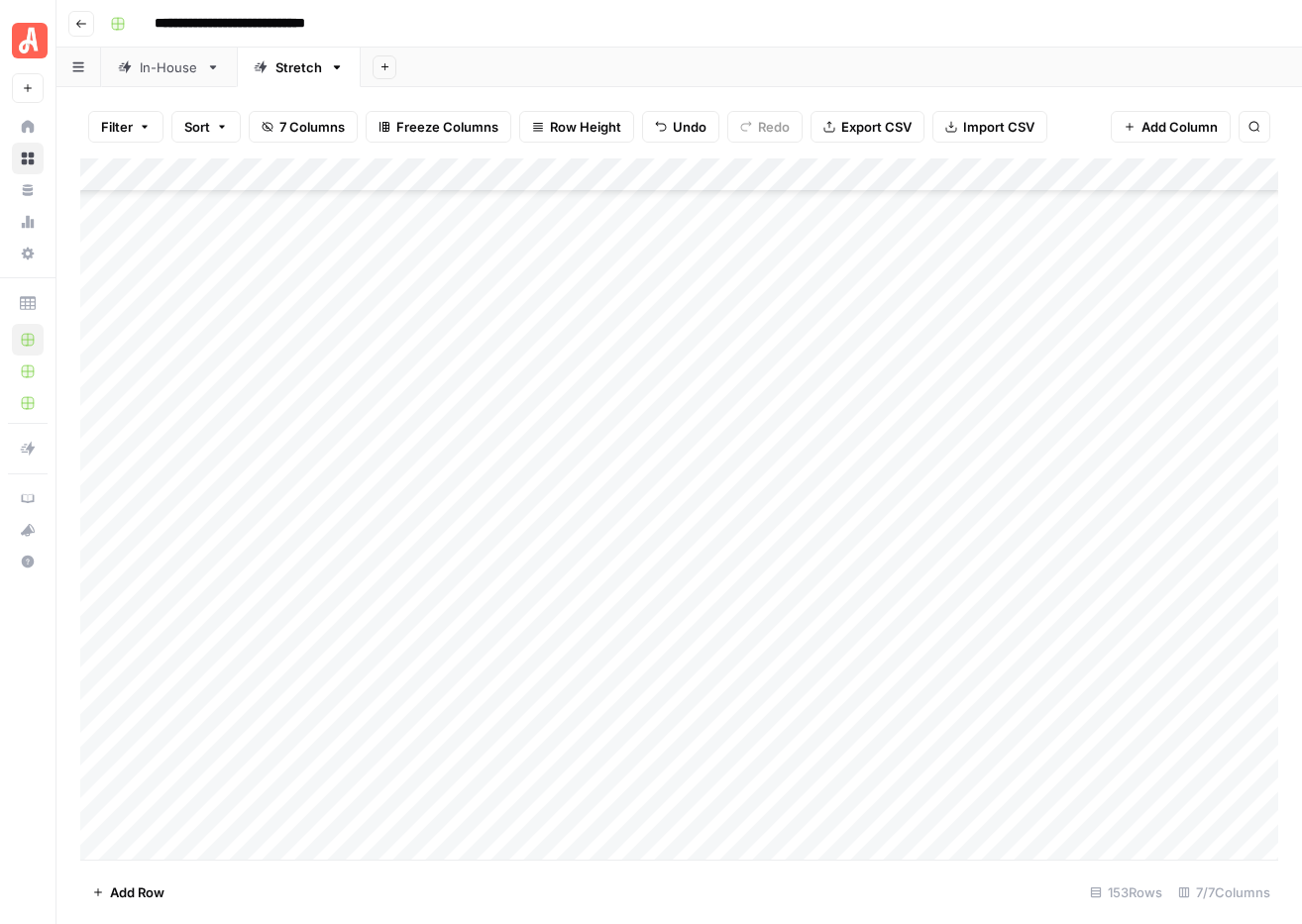 click on "Add Column" at bounding box center [679, 509] 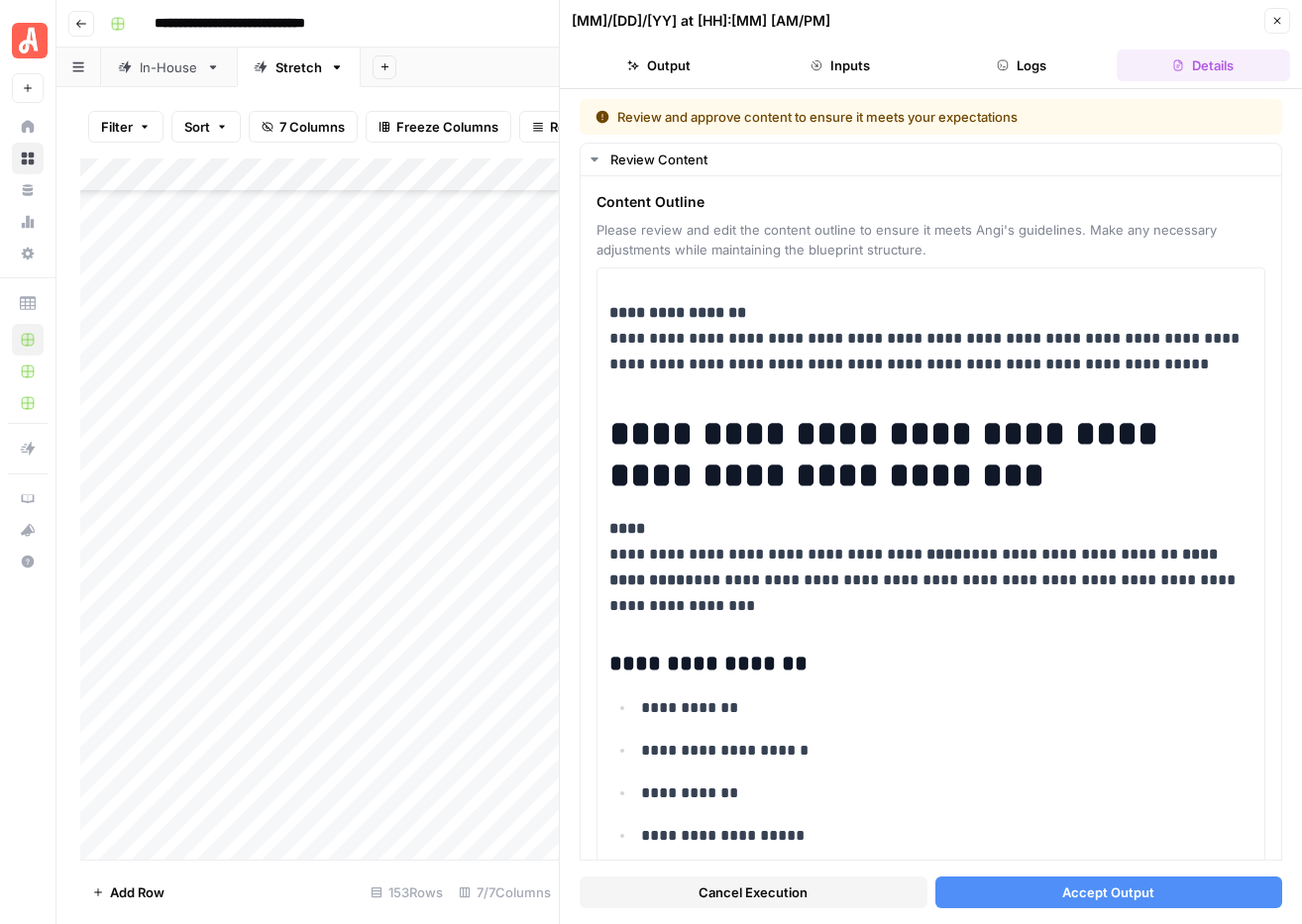 click on "Accept Output" at bounding box center (1108, 892) 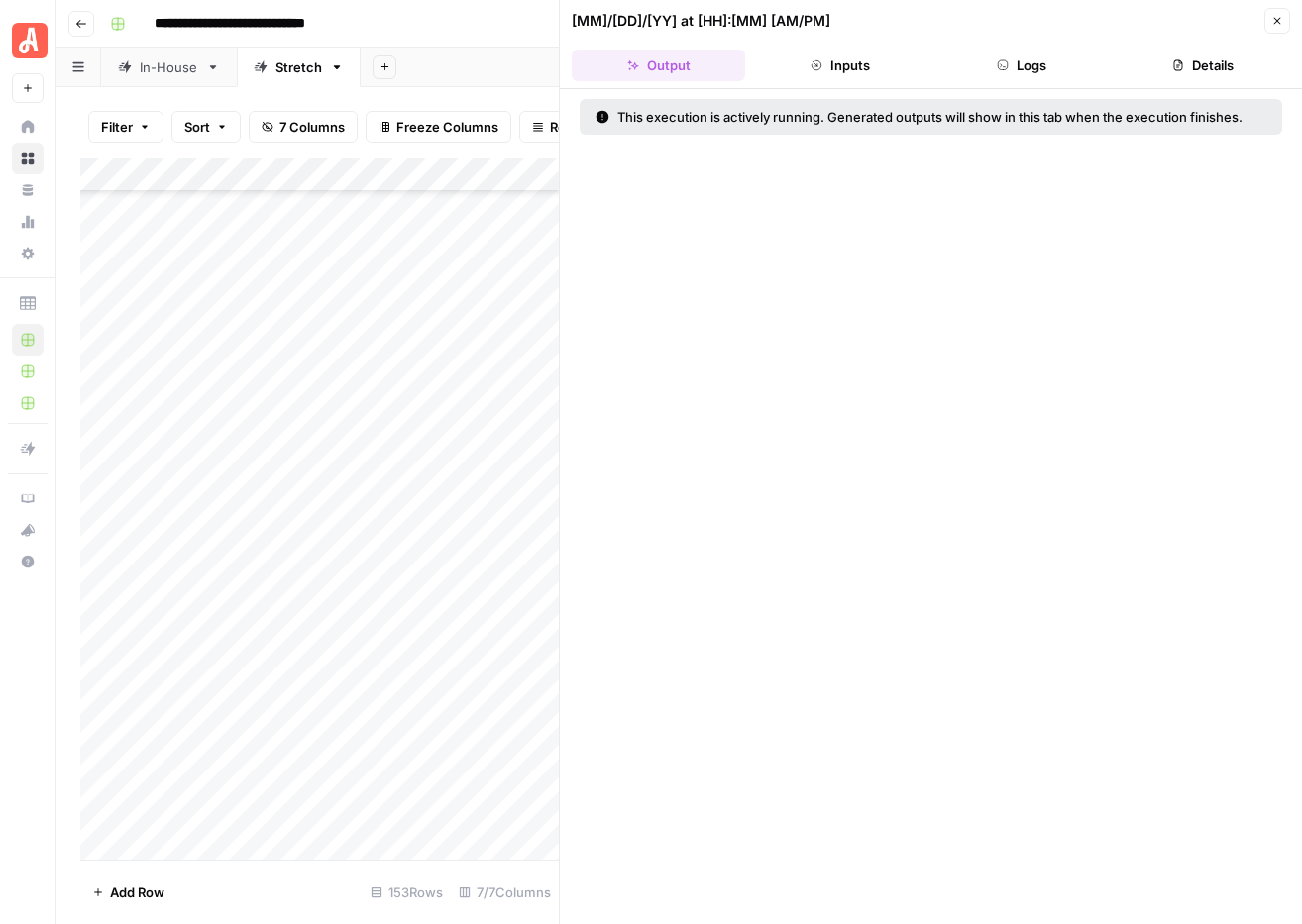 click on "Close" at bounding box center [1277, 21] 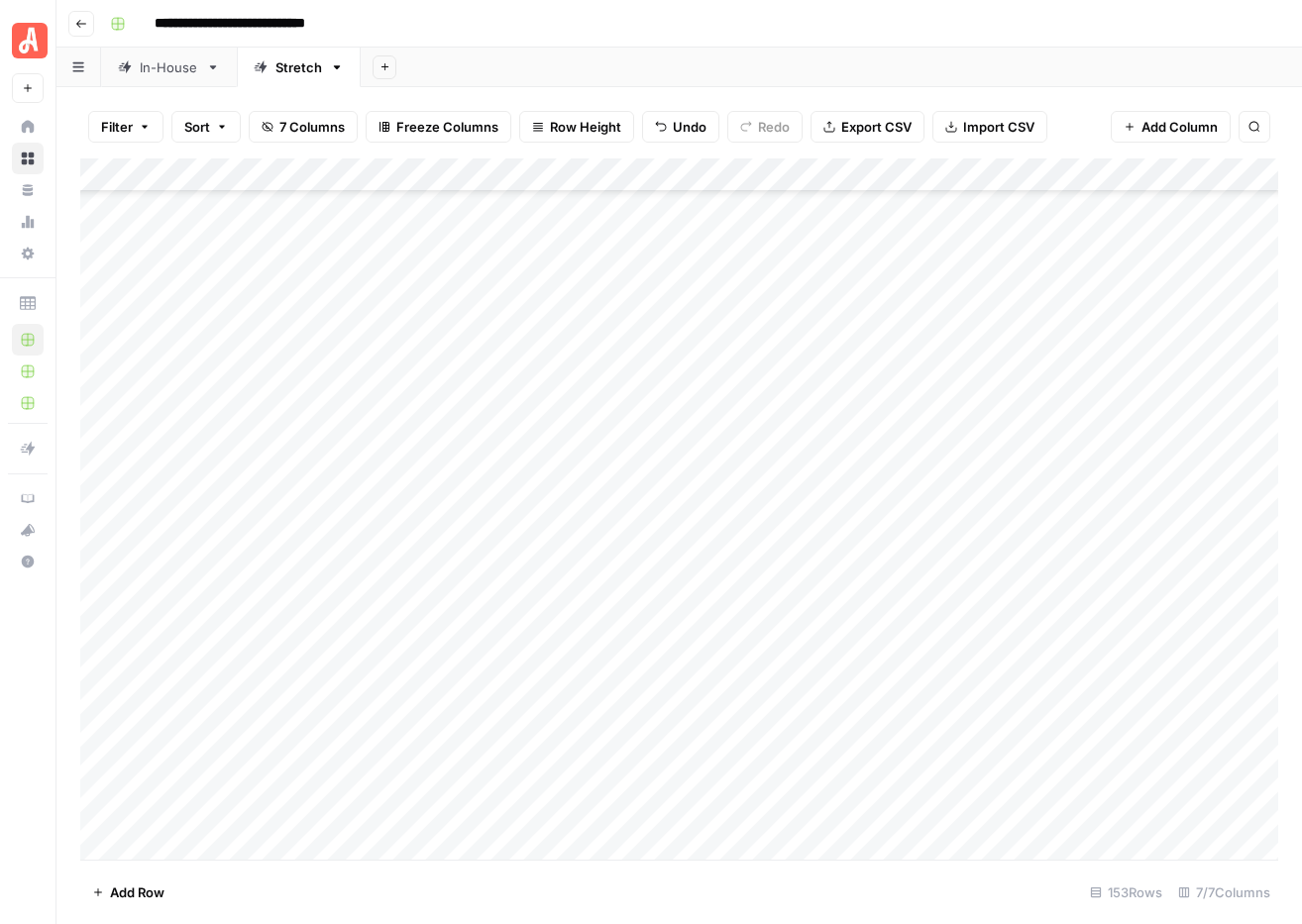 click on "Add Column" at bounding box center [679, 509] 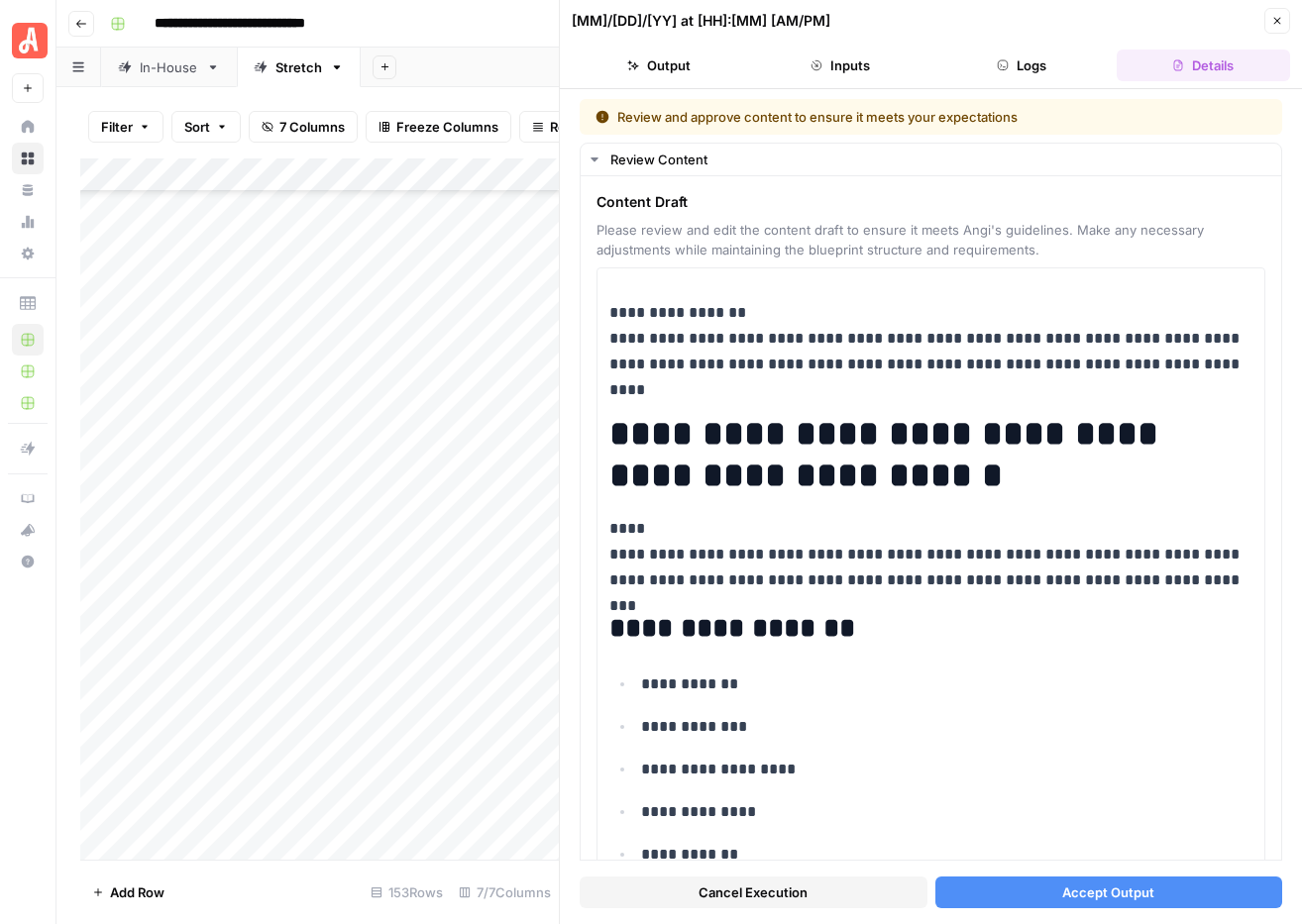 click on "Accept Output" at bounding box center (1108, 892) 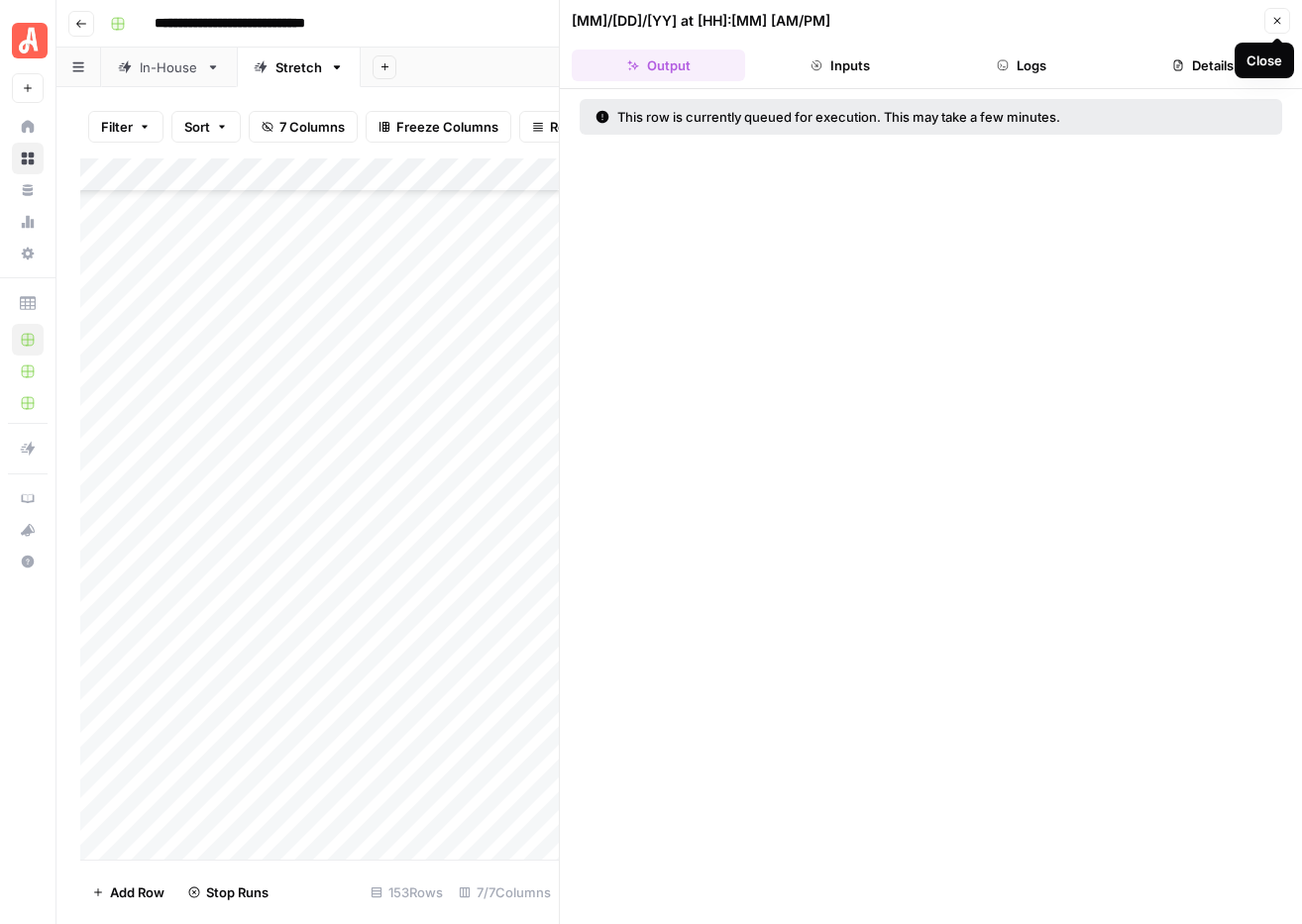 click 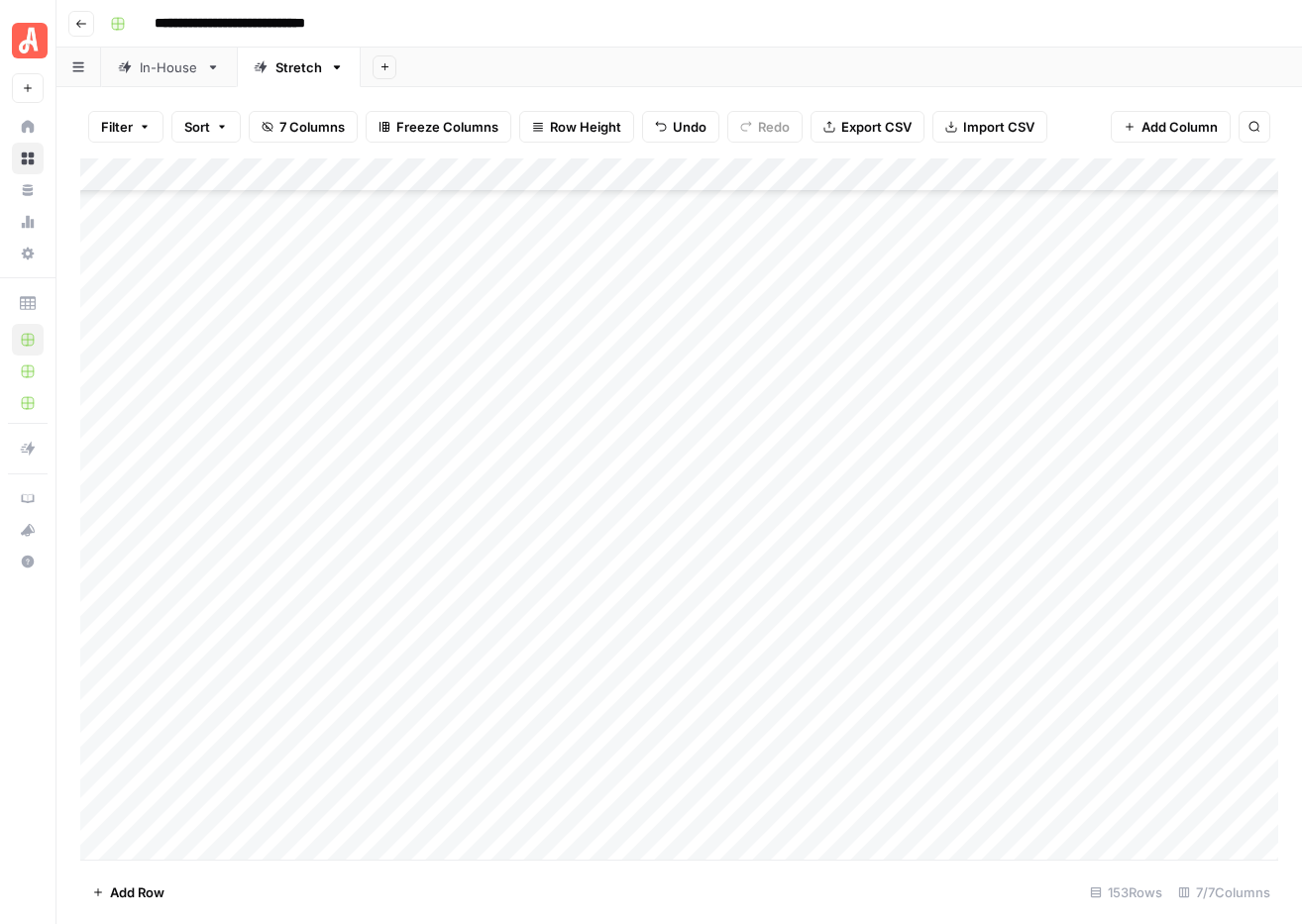 click on "Add Column" at bounding box center (679, 509) 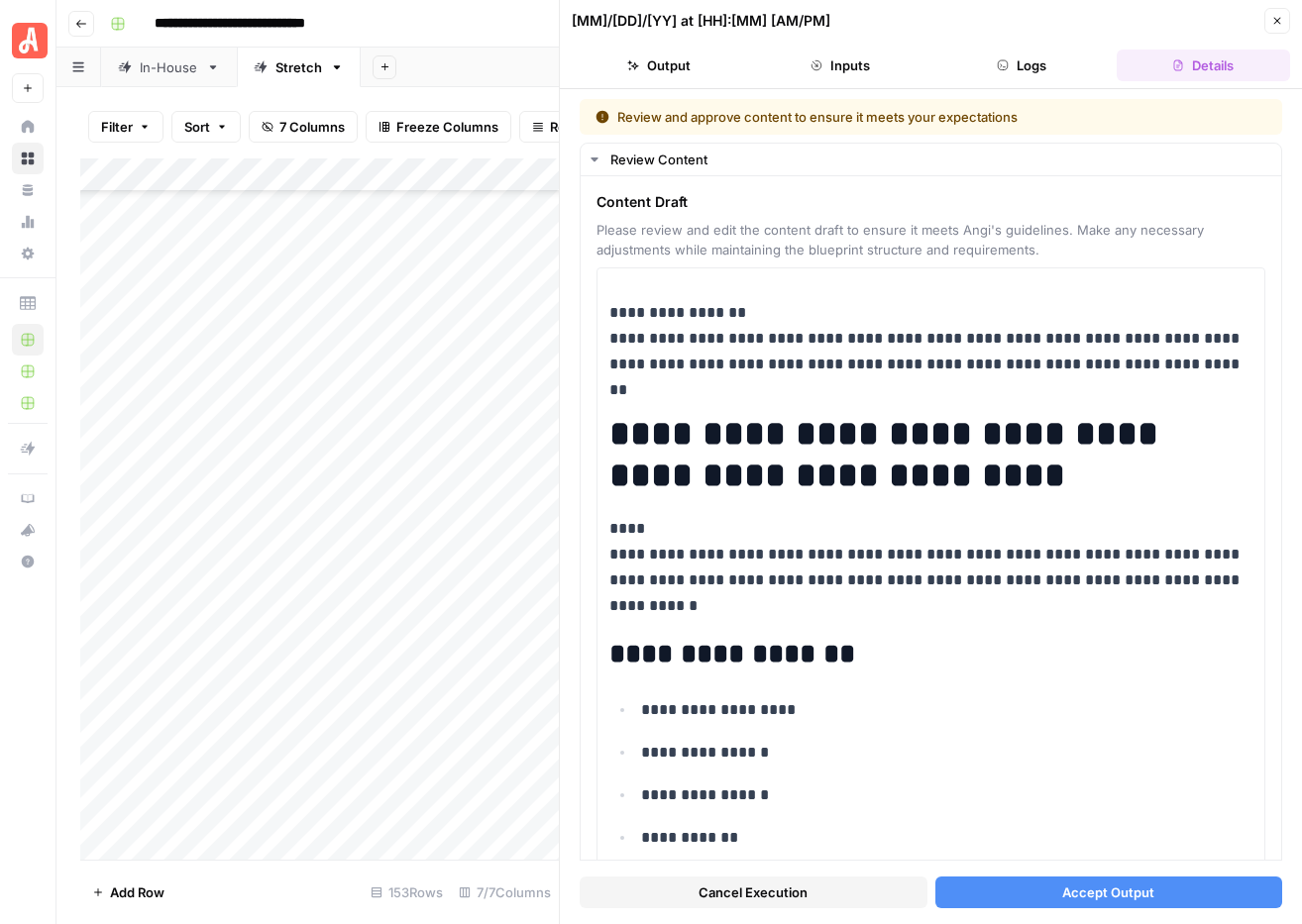 click on "Accept Output" at bounding box center (1108, 892) 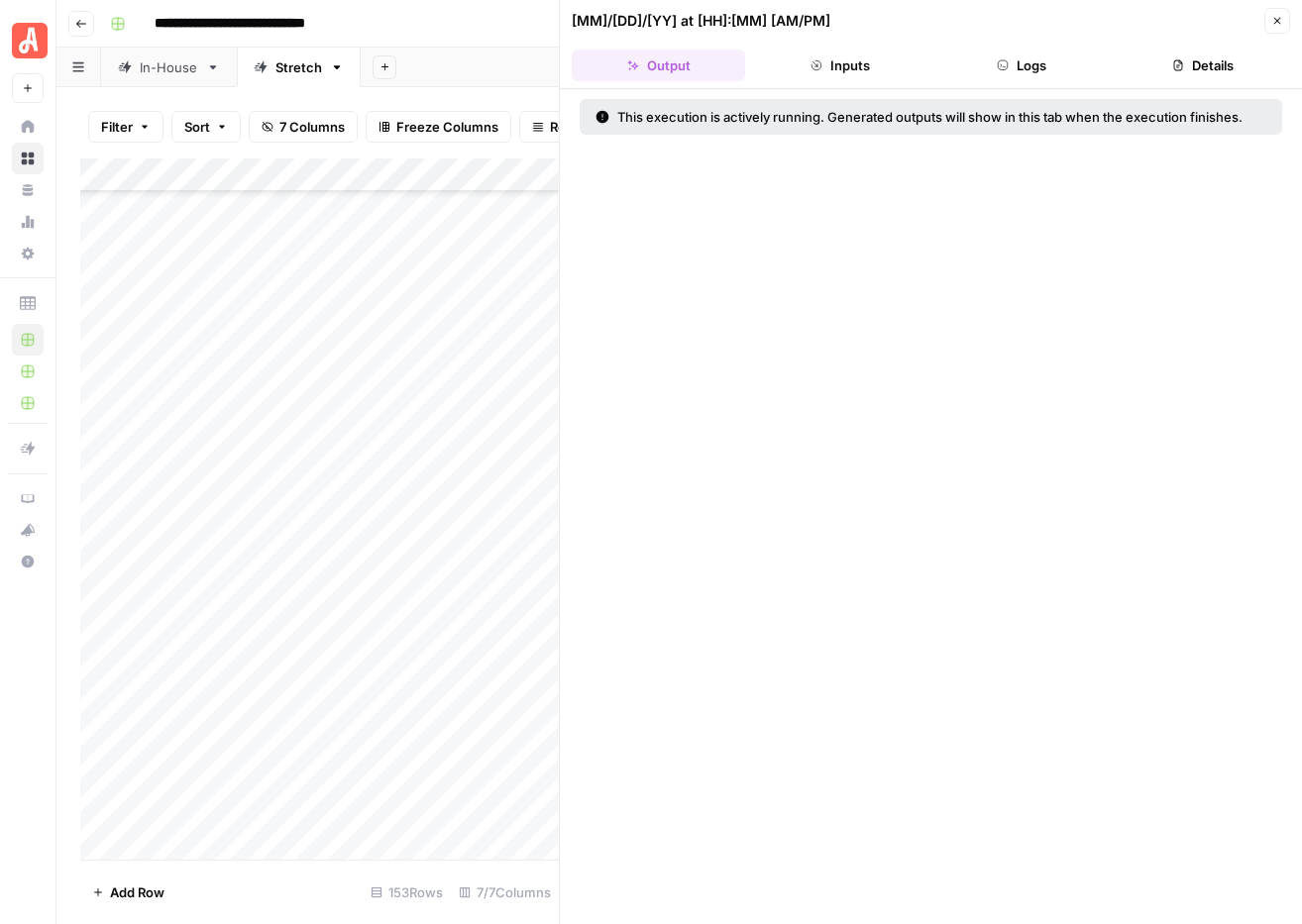 click on "Close" at bounding box center (1277, 21) 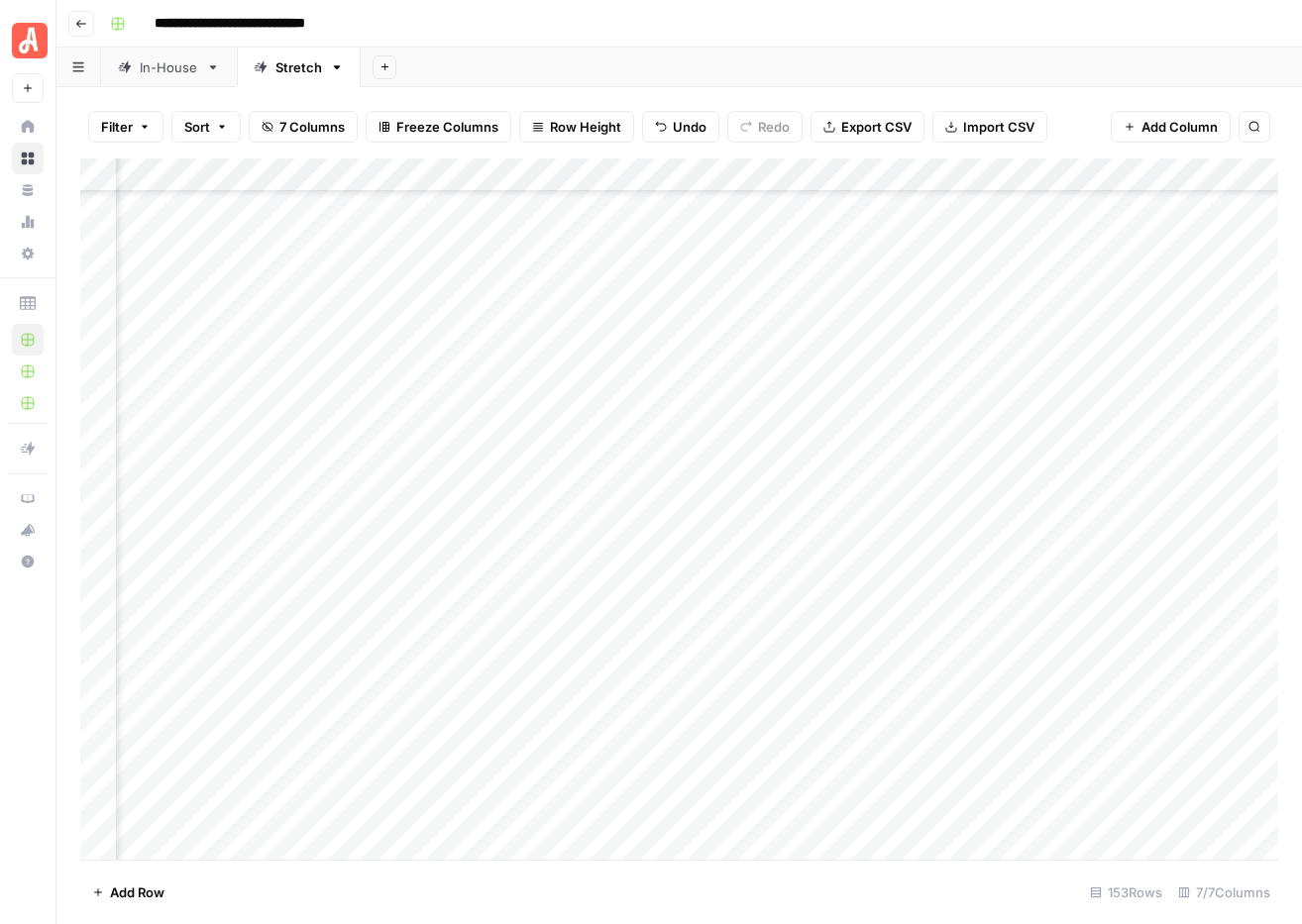 scroll, scrollTop: 1438, scrollLeft: 268, axis: both 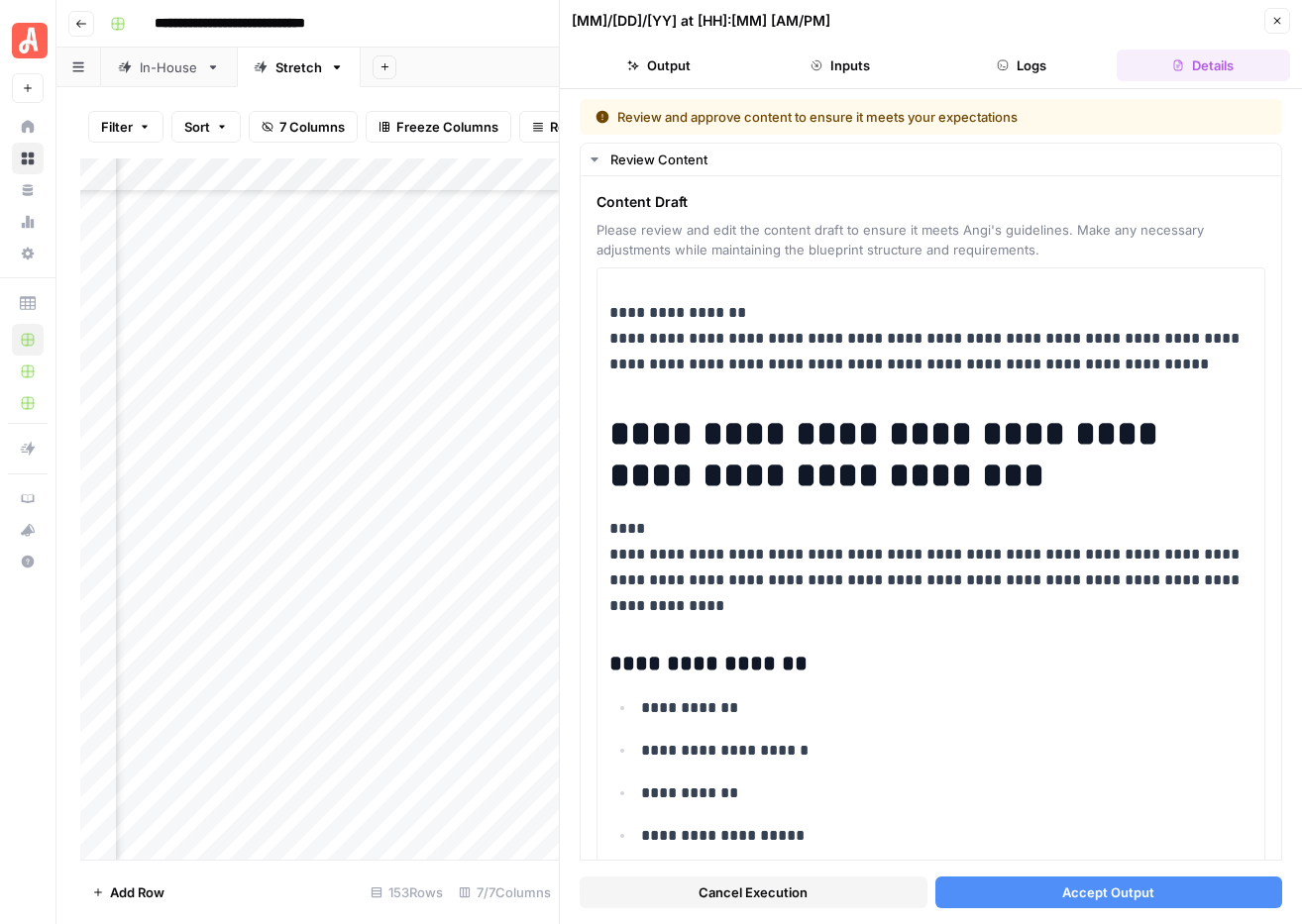 click on "Accept Output" at bounding box center [1108, 892] 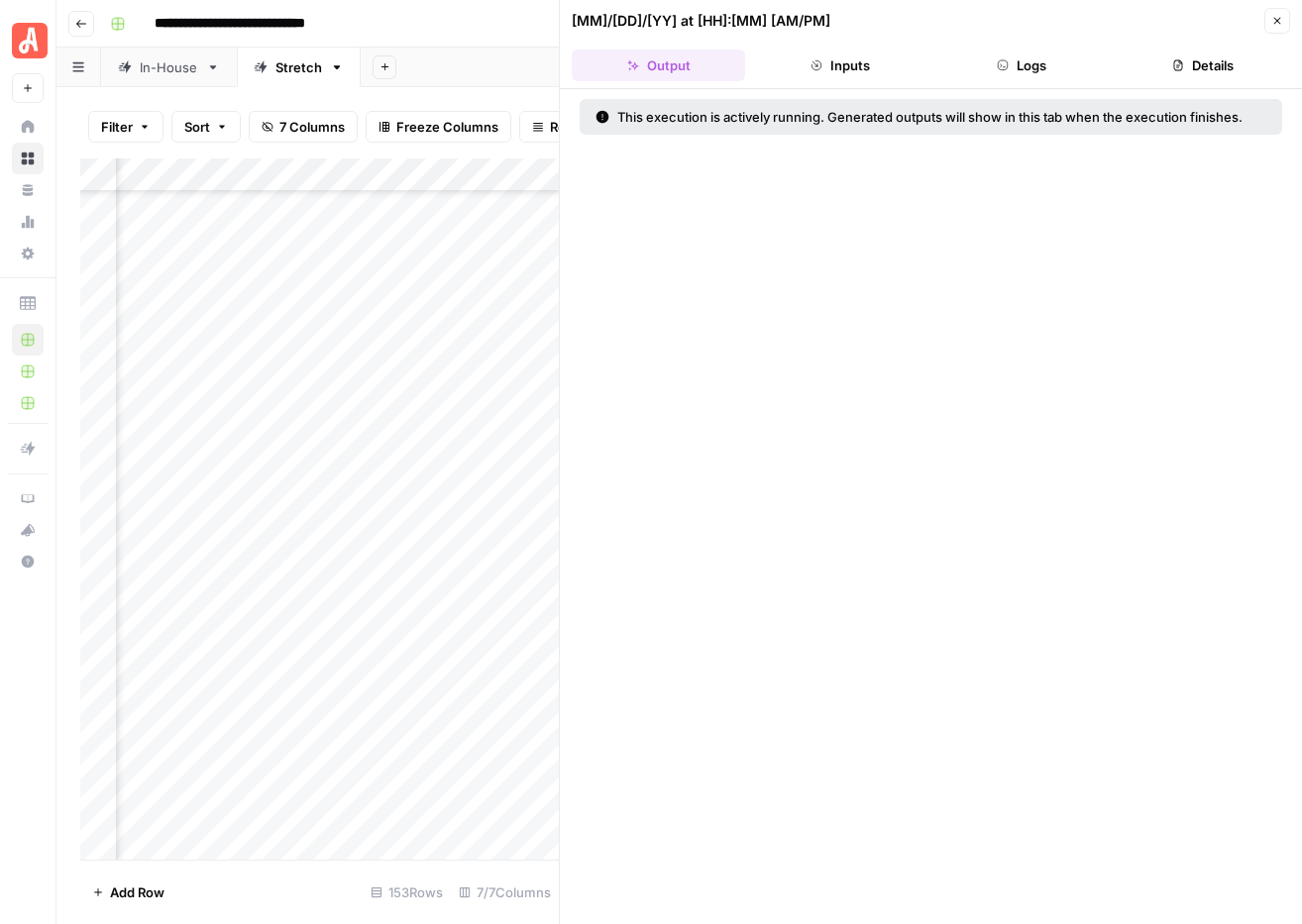 click 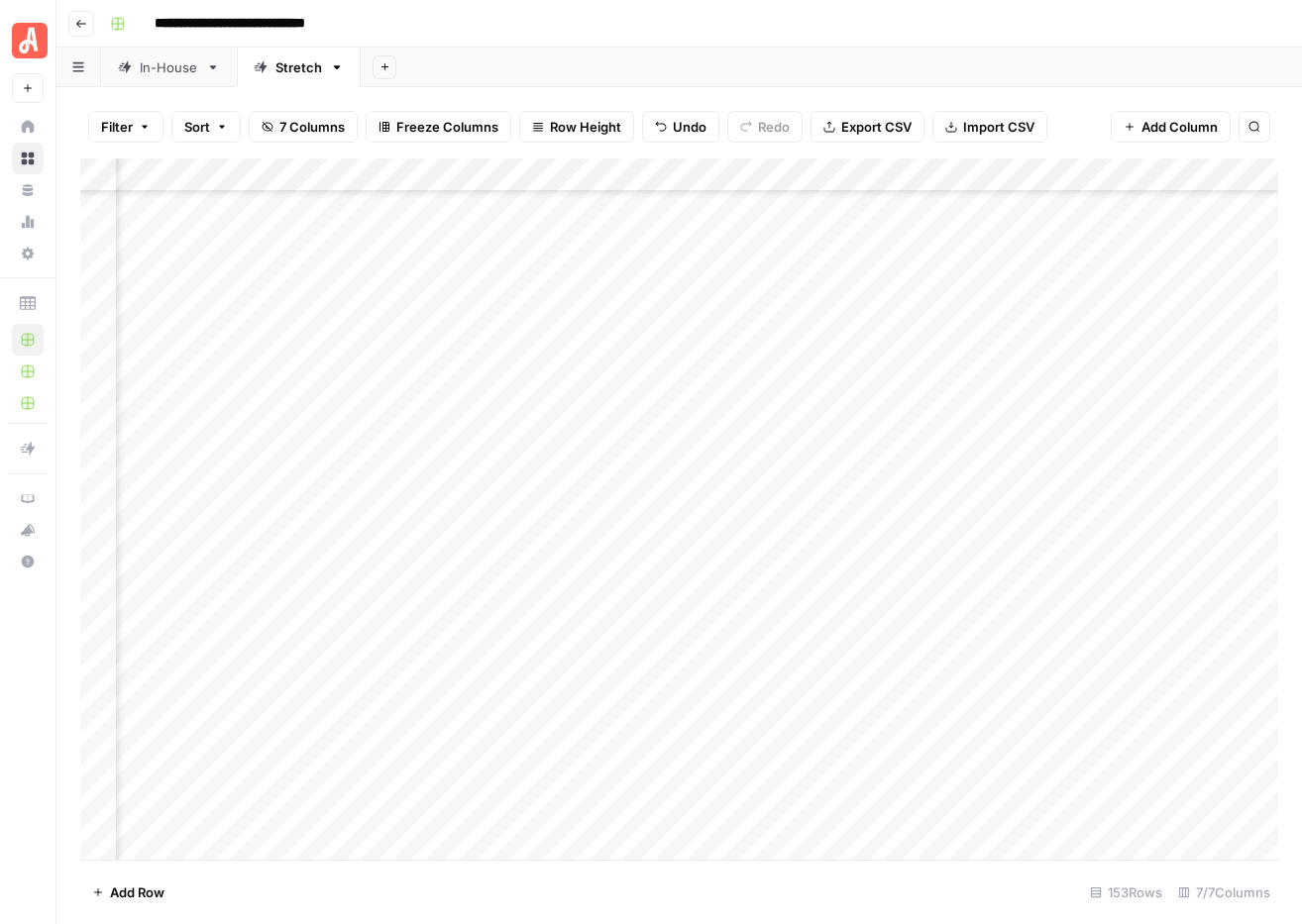 scroll, scrollTop: 1427, scrollLeft: 131, axis: both 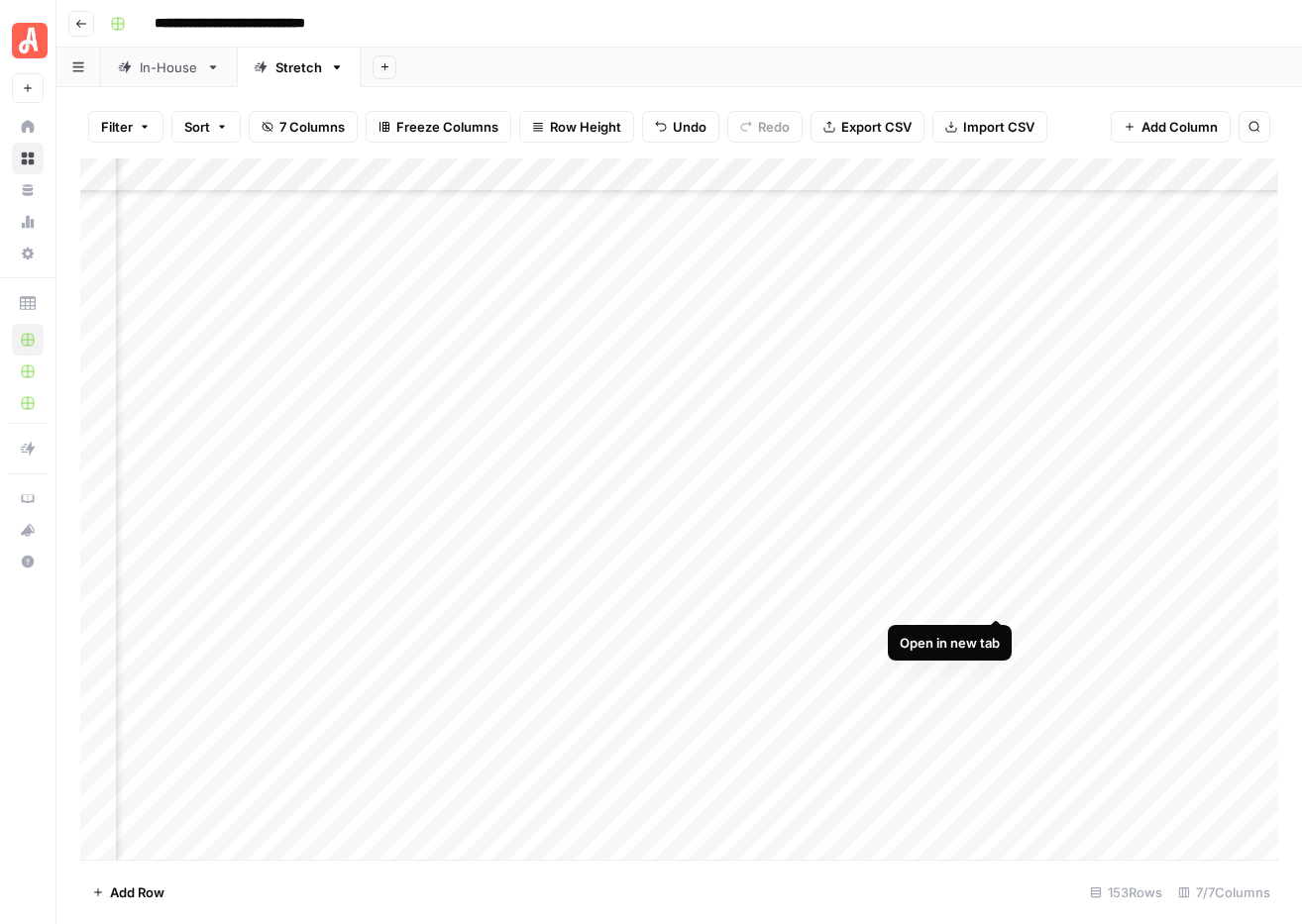 click on "Add Column" at bounding box center (679, 509) 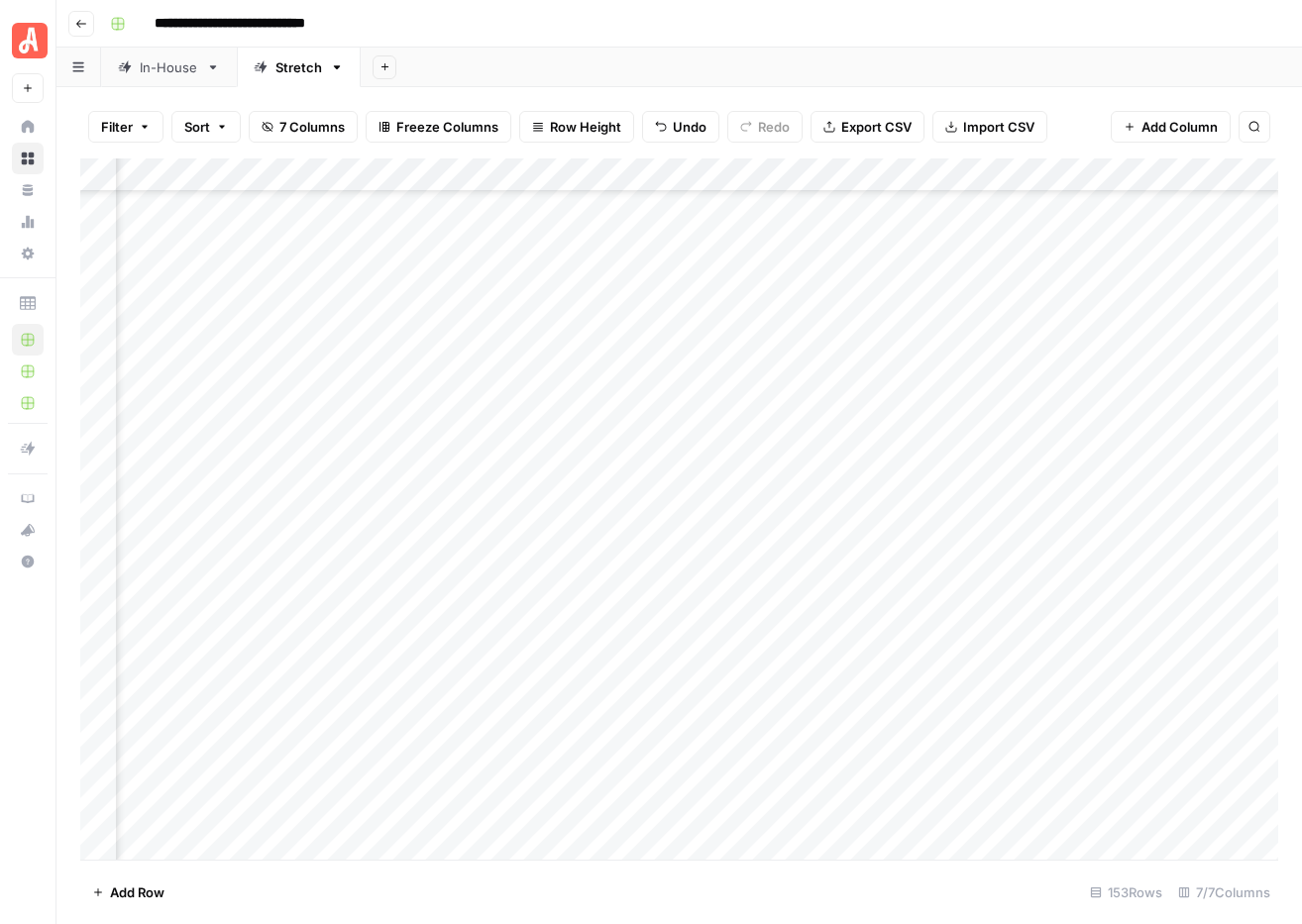 scroll, scrollTop: 1426, scrollLeft: 140, axis: both 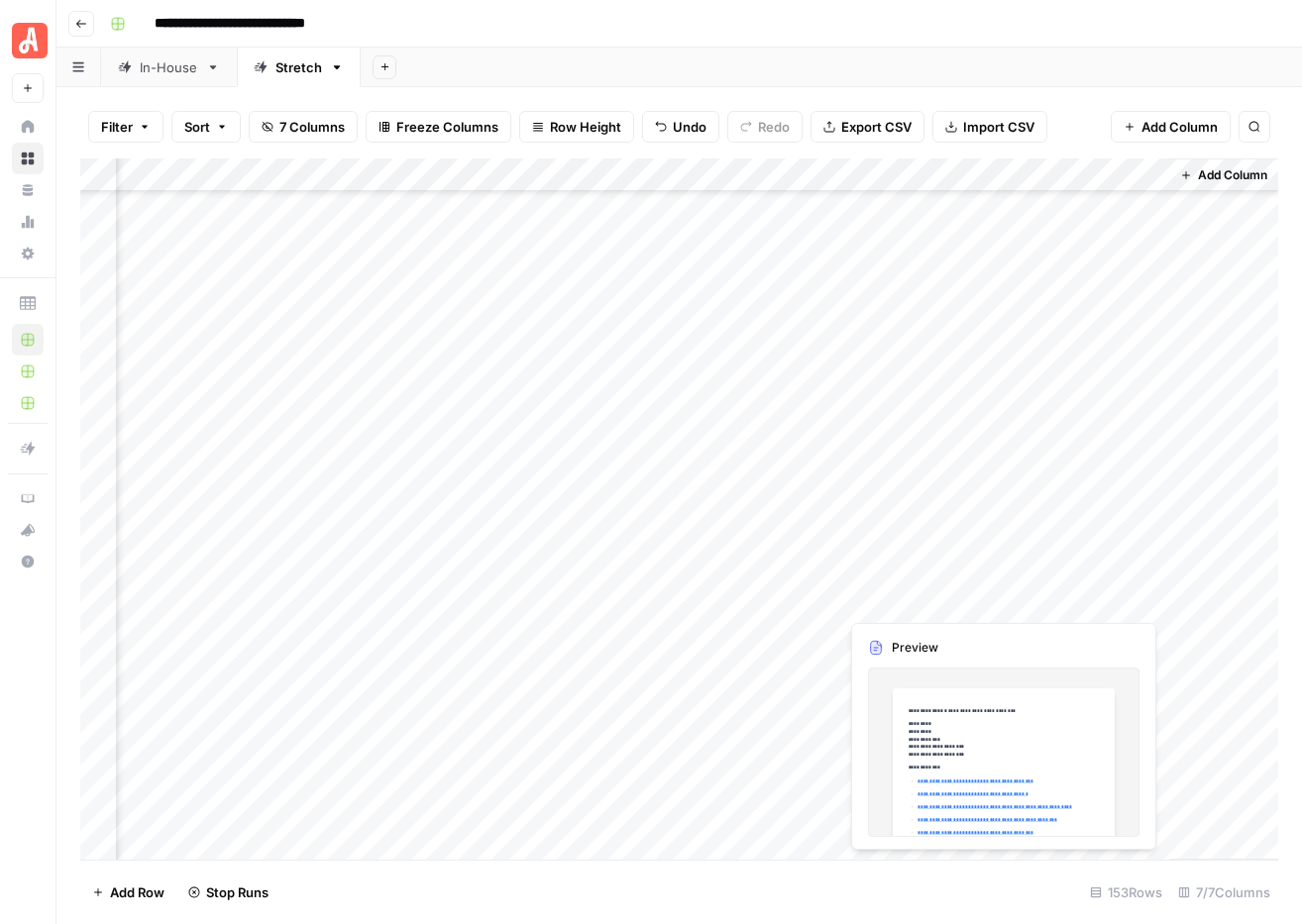 click on "Add Column" at bounding box center (679, 509) 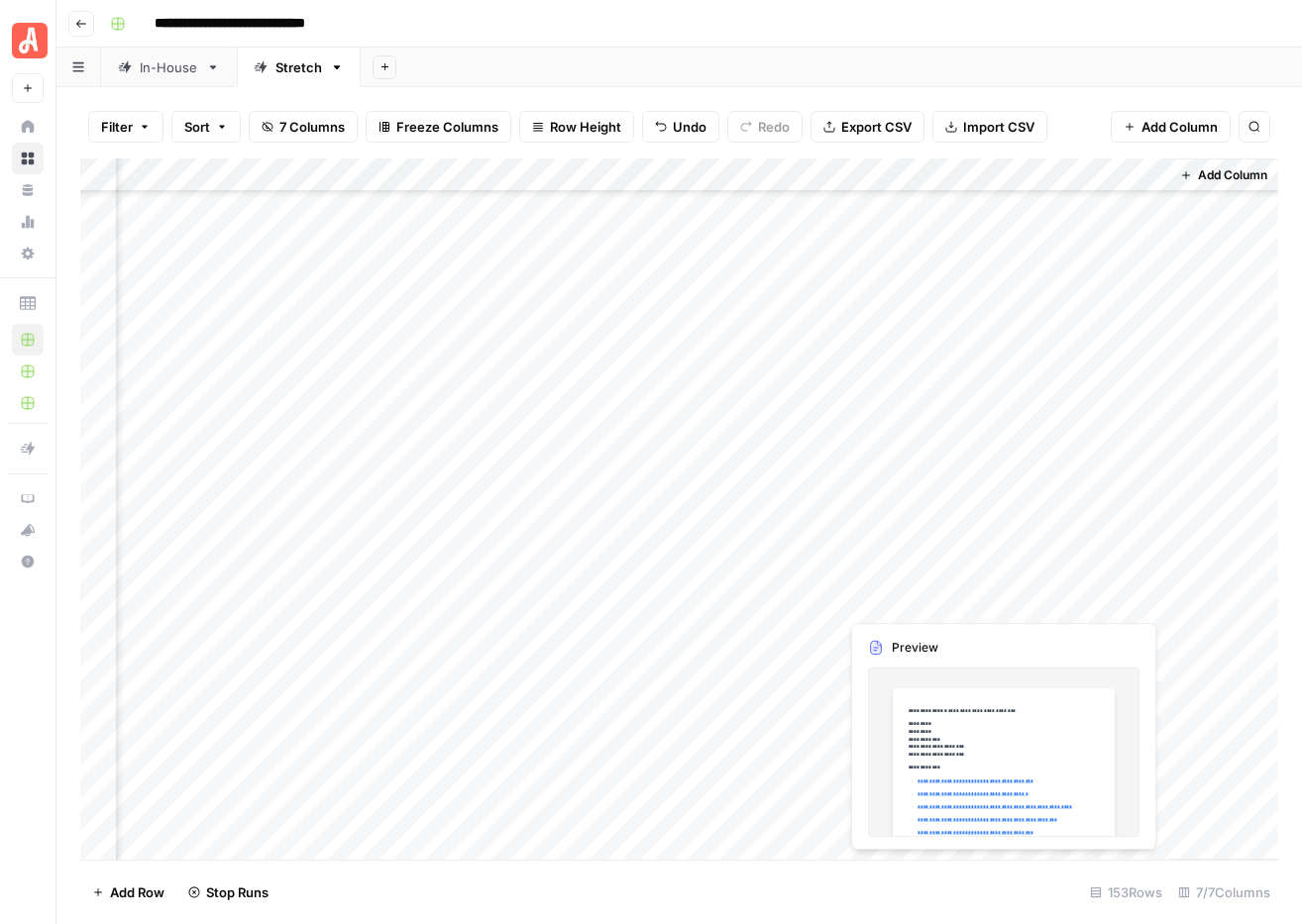scroll, scrollTop: 1426, scrollLeft: 389, axis: both 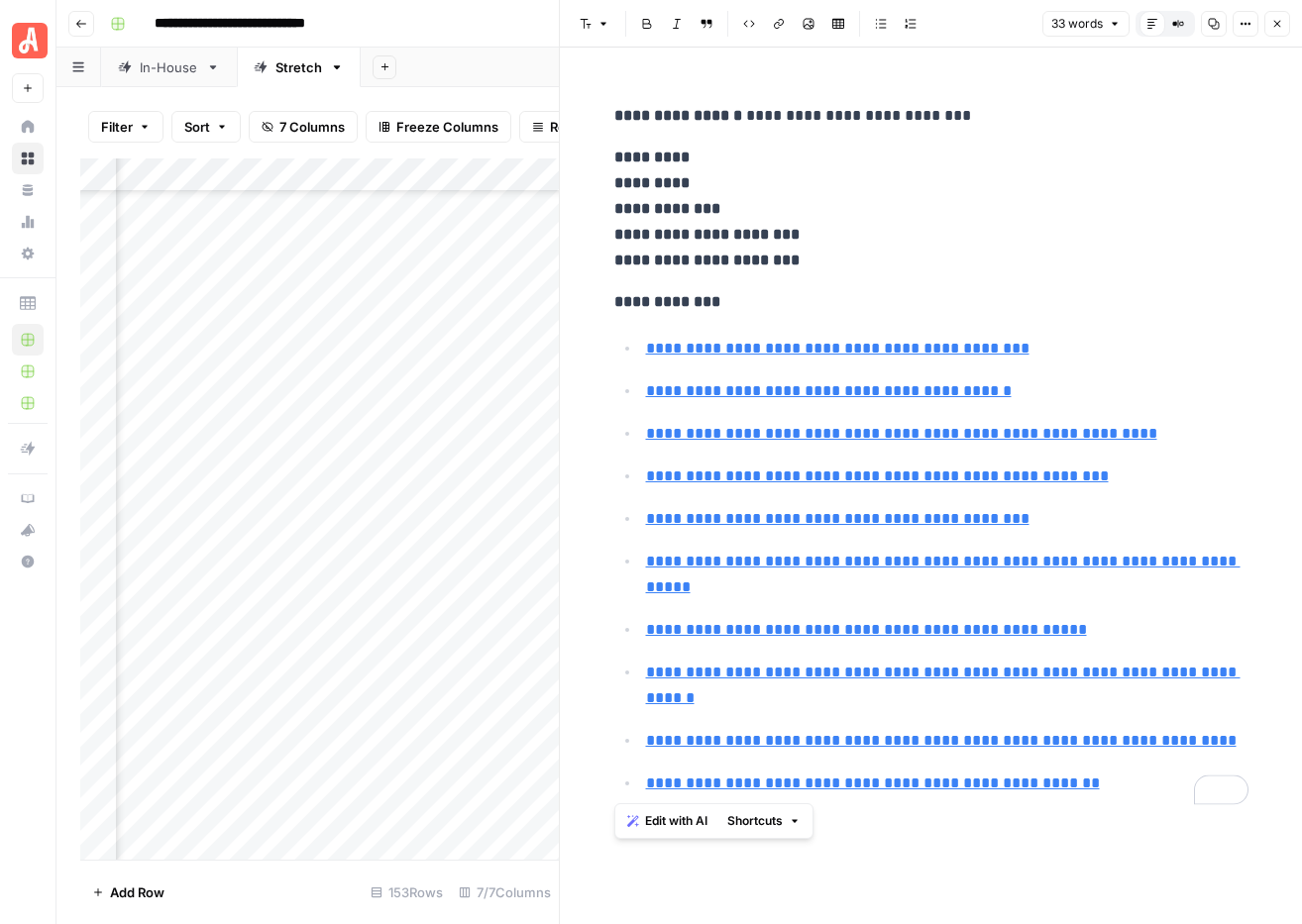 drag, startPoint x: 608, startPoint y: 300, endPoint x: 1138, endPoint y: 803, distance: 730.6908 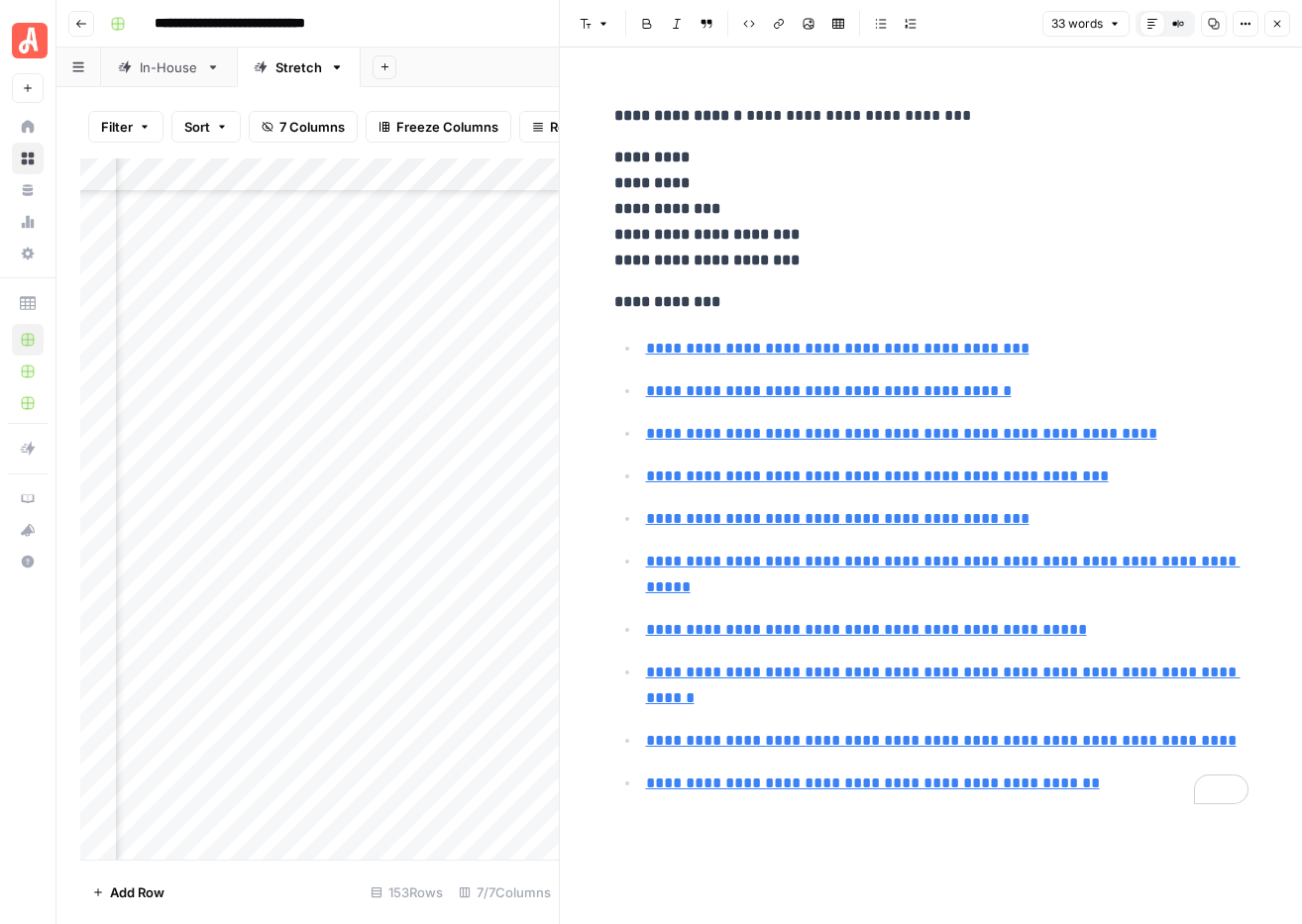 click 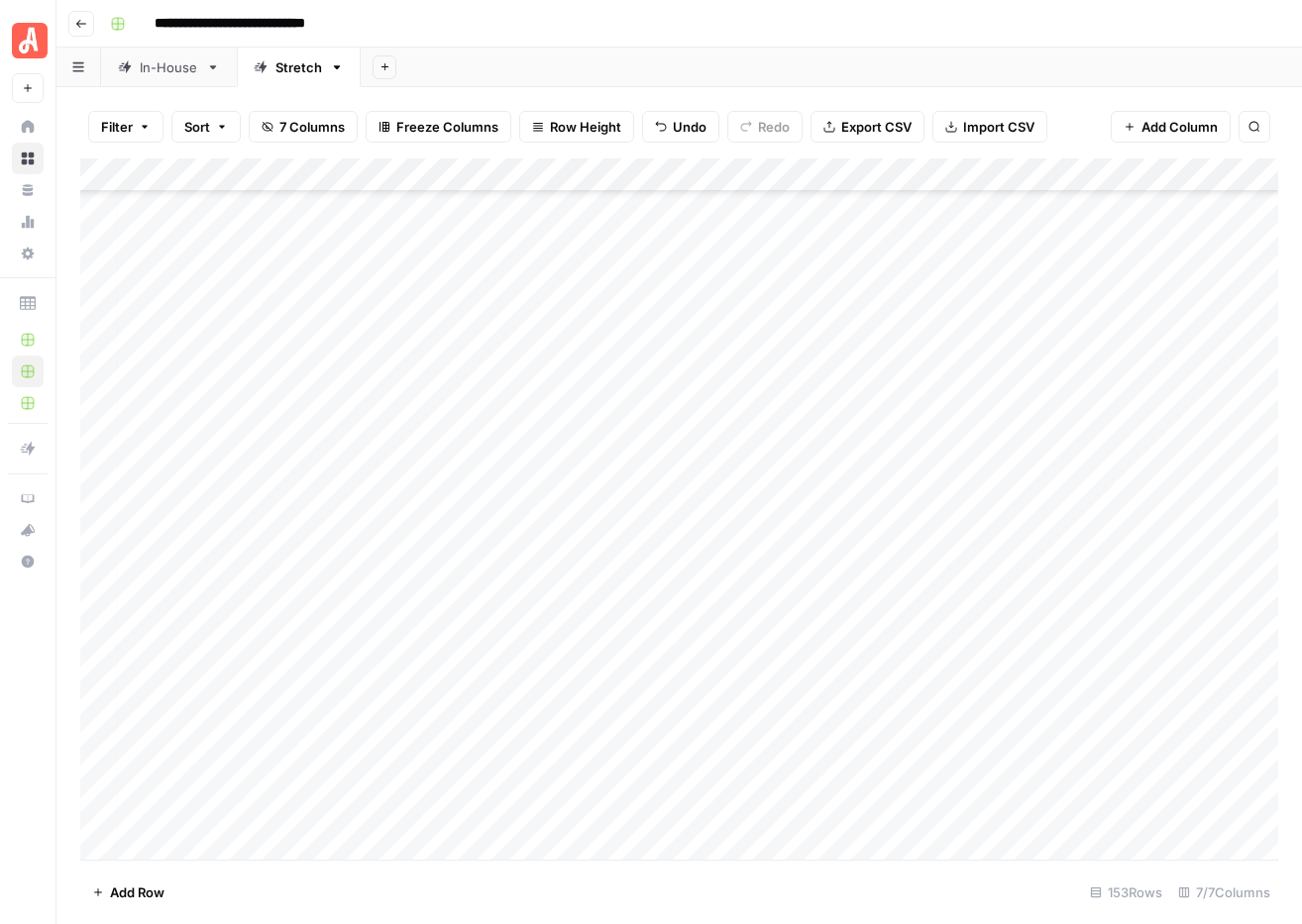 scroll, scrollTop: 1426, scrollLeft: 0, axis: vertical 